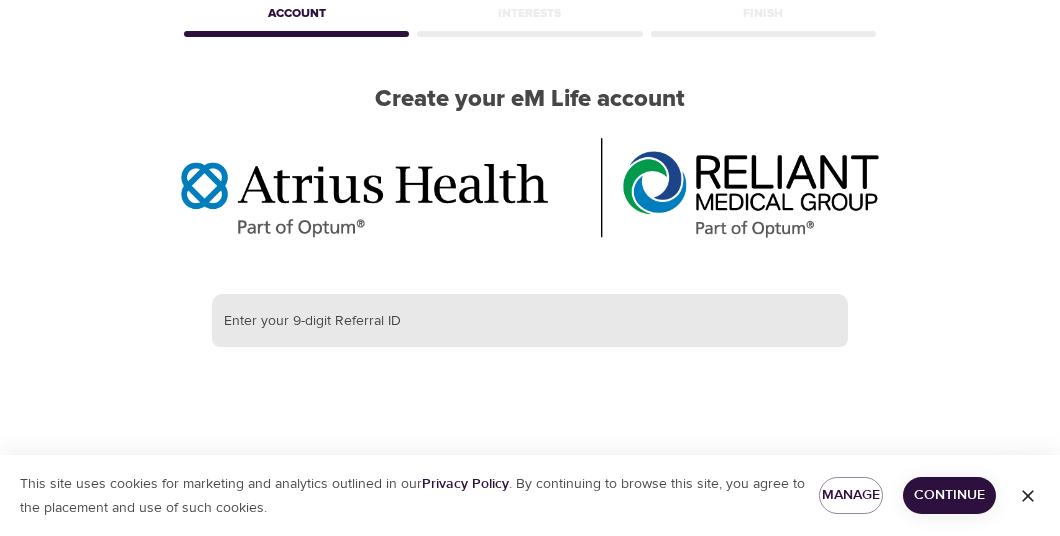 scroll, scrollTop: 112, scrollLeft: 0, axis: vertical 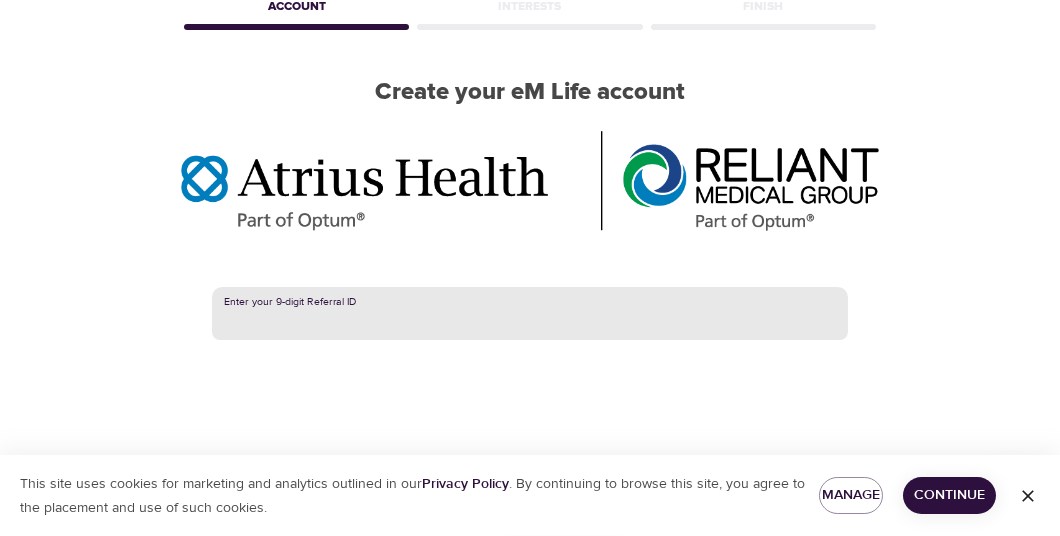 click at bounding box center (530, 314) 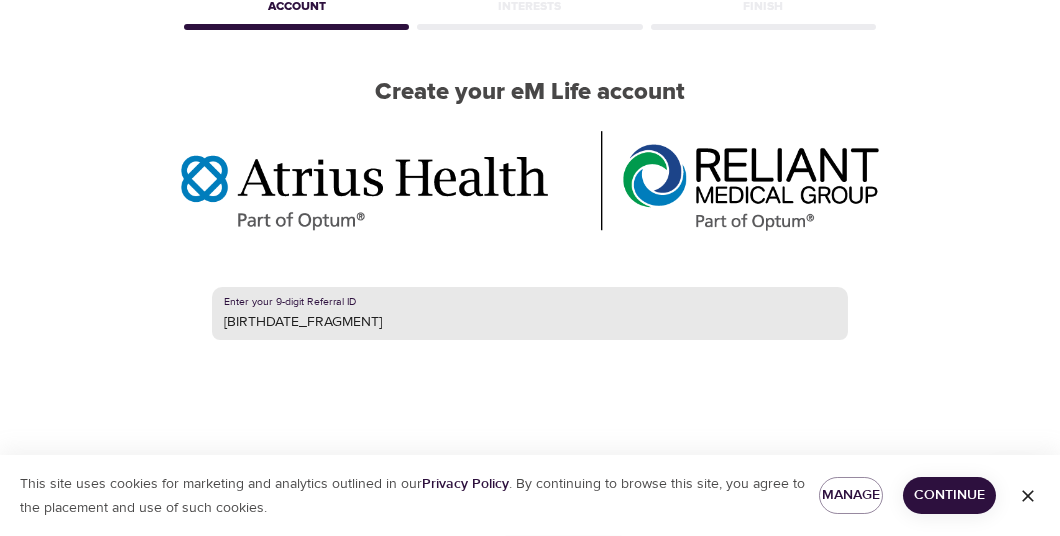 type on "[BIRTHDATE_FRAGMENT]" 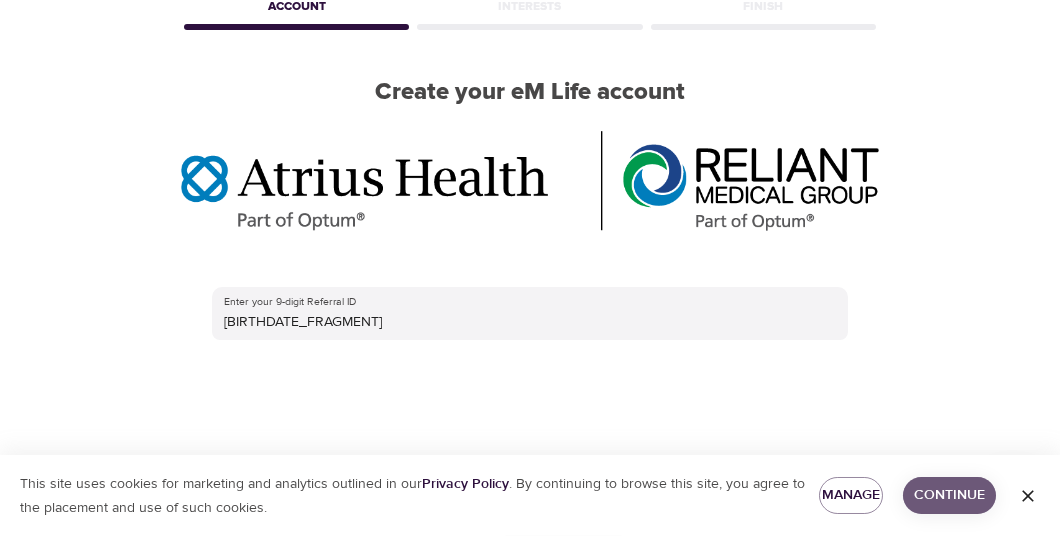 click on "Continue" at bounding box center (949, 495) 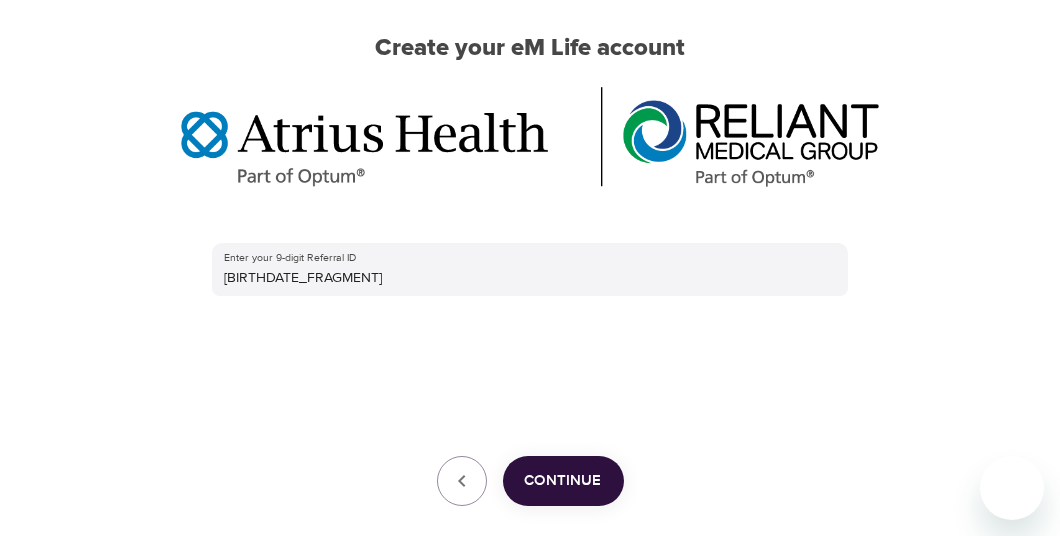 scroll, scrollTop: 160, scrollLeft: 0, axis: vertical 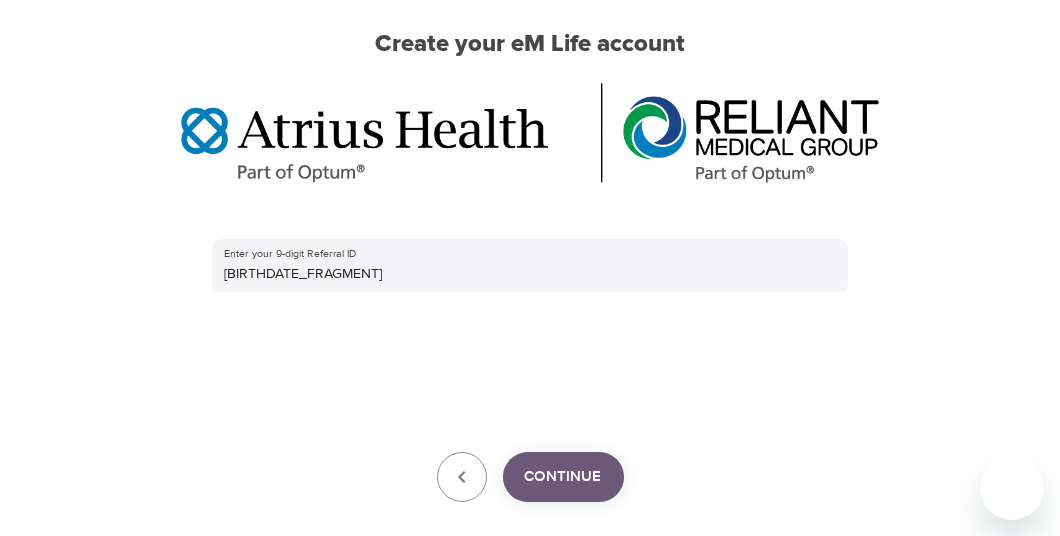 click on "Continue" at bounding box center (563, 477) 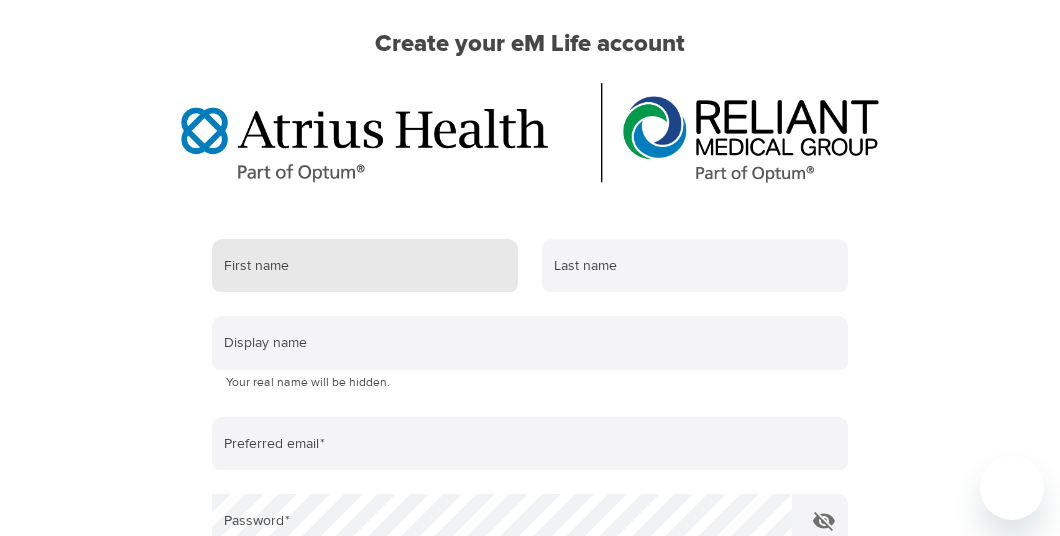 click at bounding box center [365, 266] 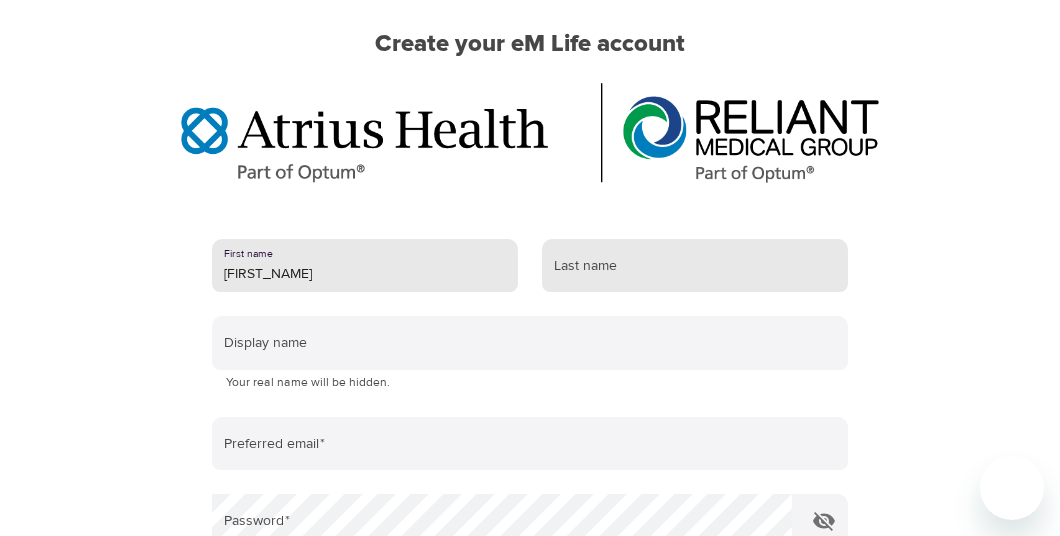 type on "[FIRST_NAME]" 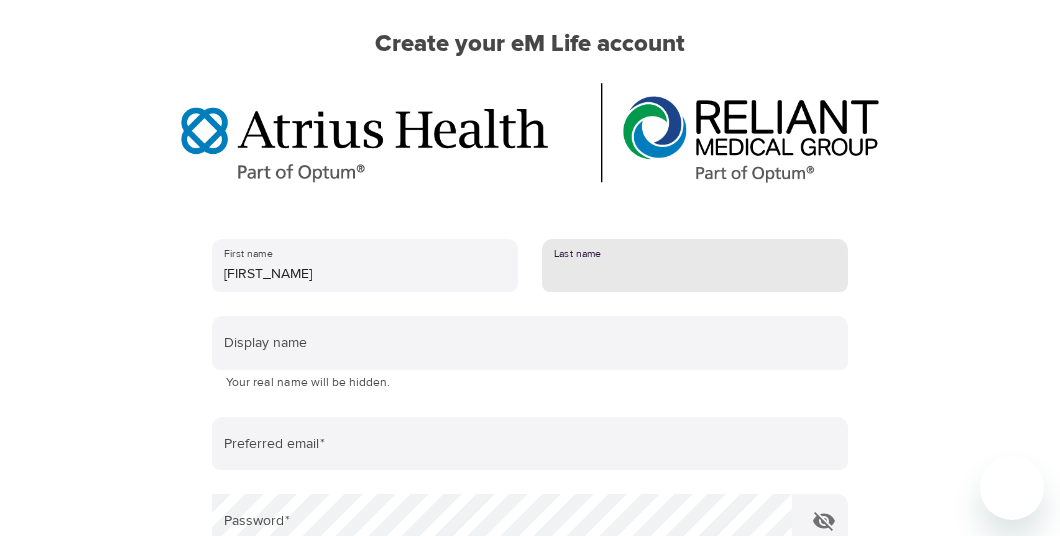 click at bounding box center (695, 266) 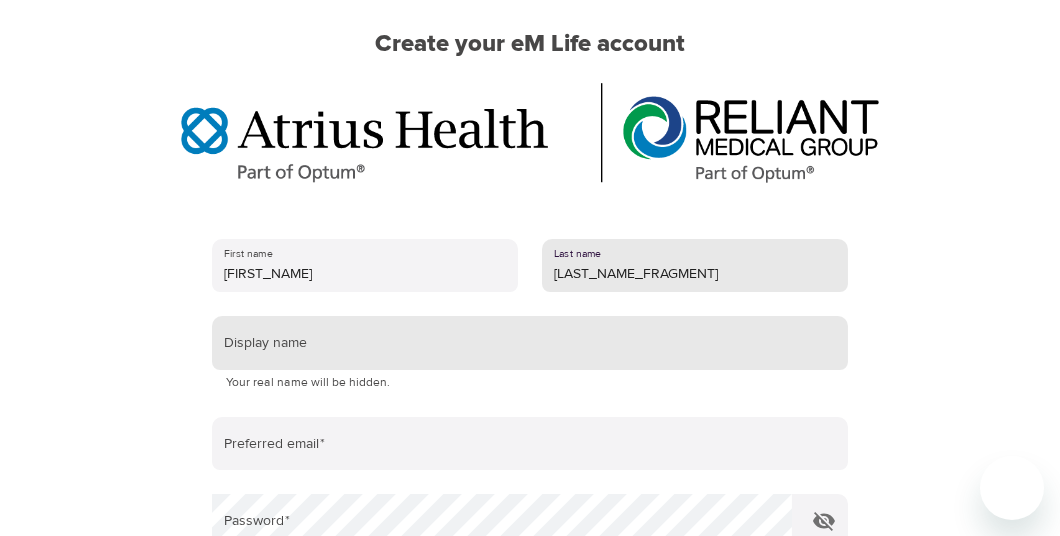 type on "Cailler" 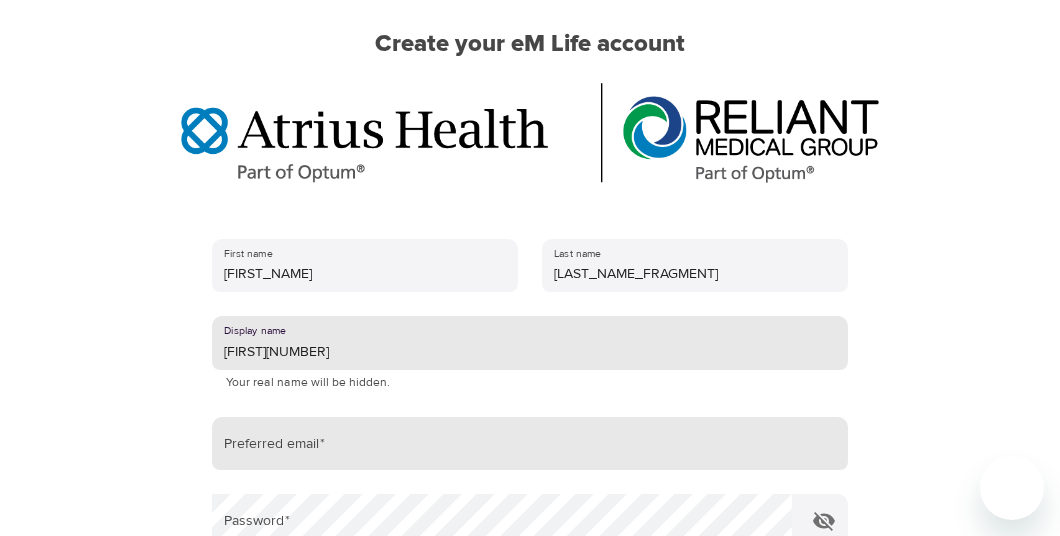 type on "[FIRST]" 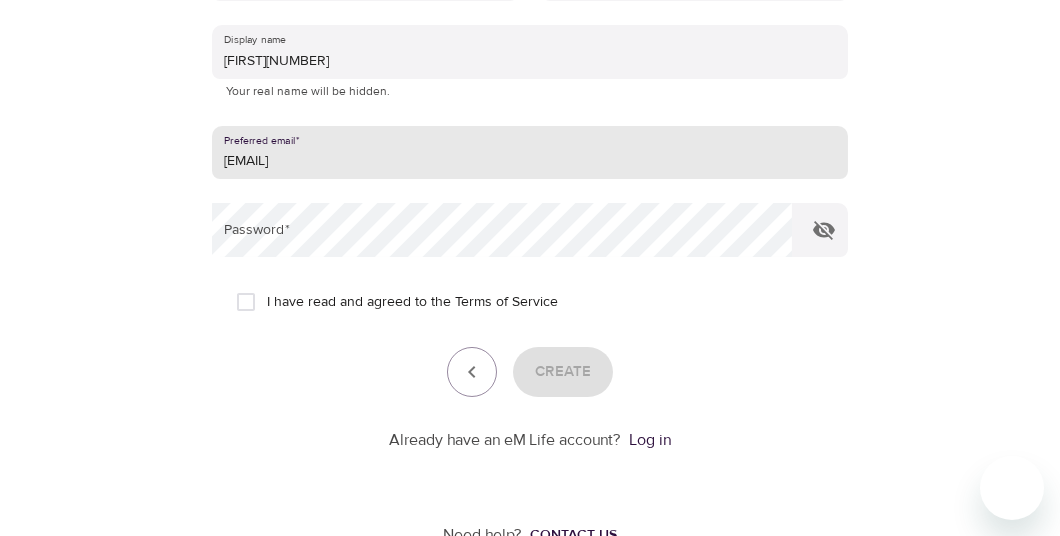 scroll, scrollTop: 461, scrollLeft: 0, axis: vertical 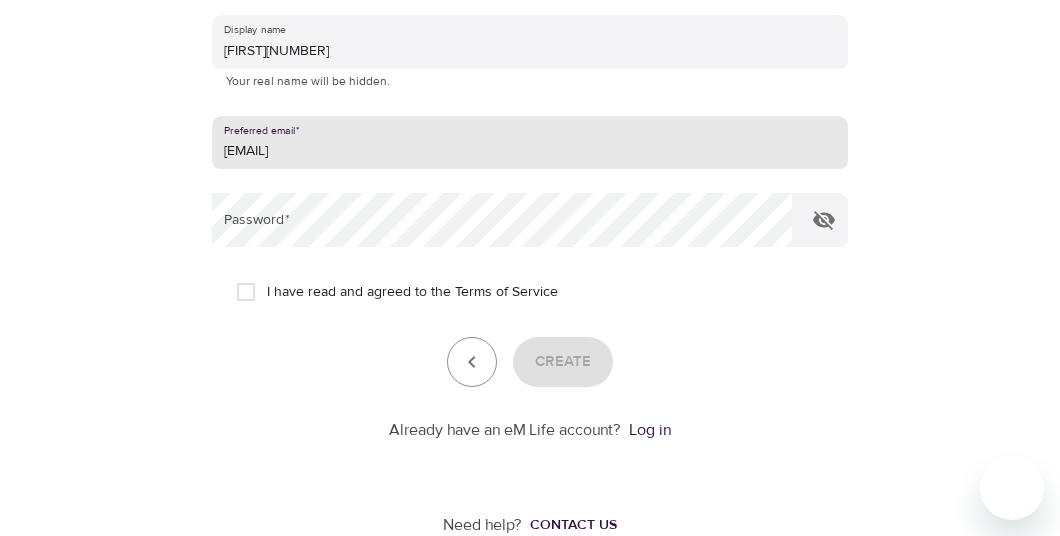 type on "marietbc1@gmail.com" 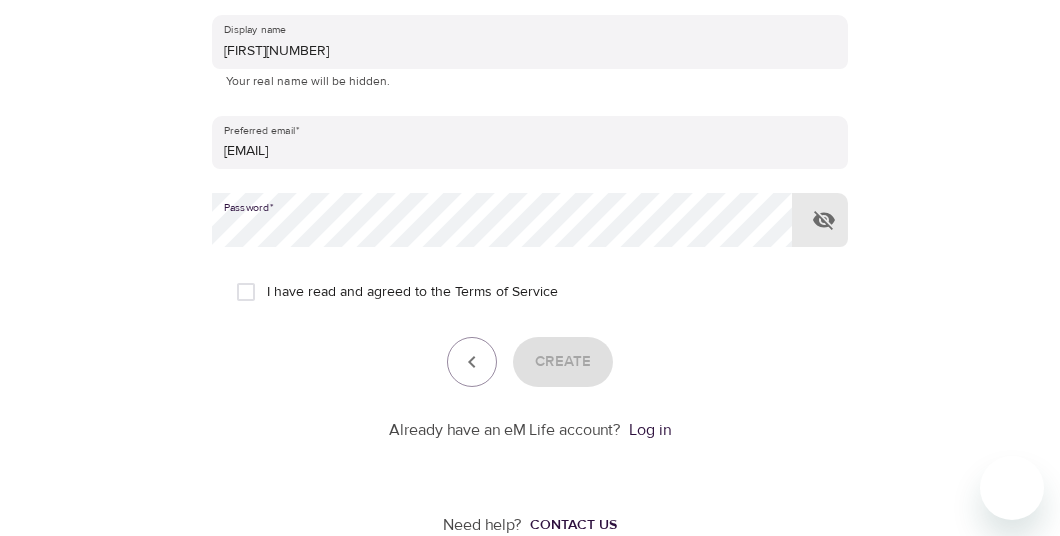 click on "First name Marie Last name Cailler Display name Marie8044 Your real name will be hidden. Preferred email   * marietbc1@gmail.com Password   * I have read and agreed to the    Terms of Service Create Already have an eM Life account? Log in" at bounding box center (530, 190) 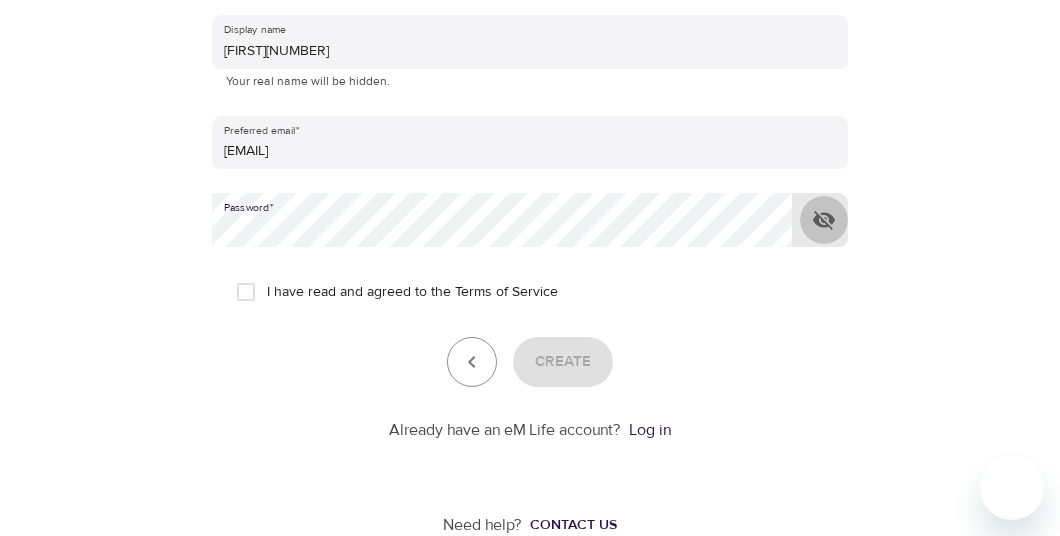 click 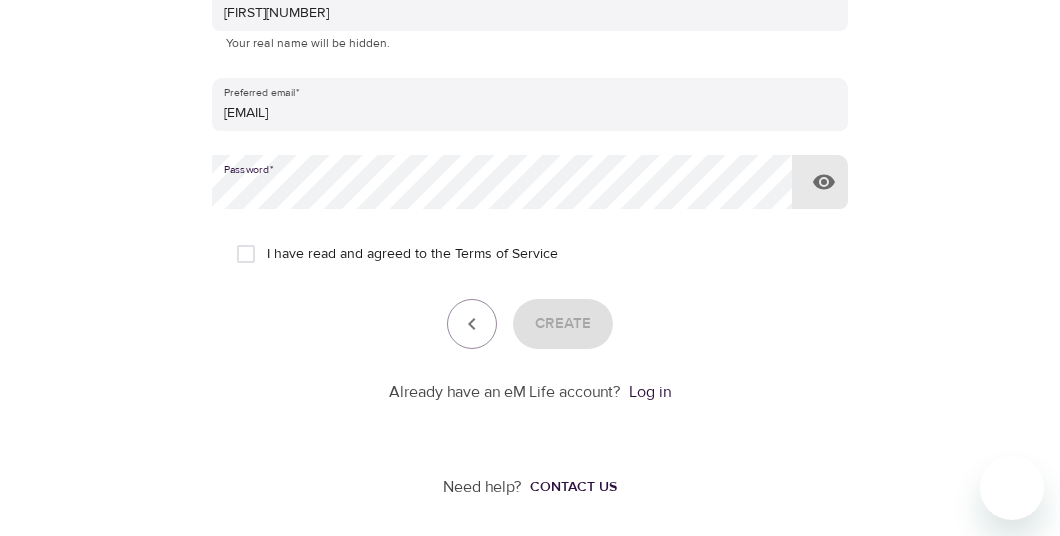 scroll, scrollTop: 500, scrollLeft: 0, axis: vertical 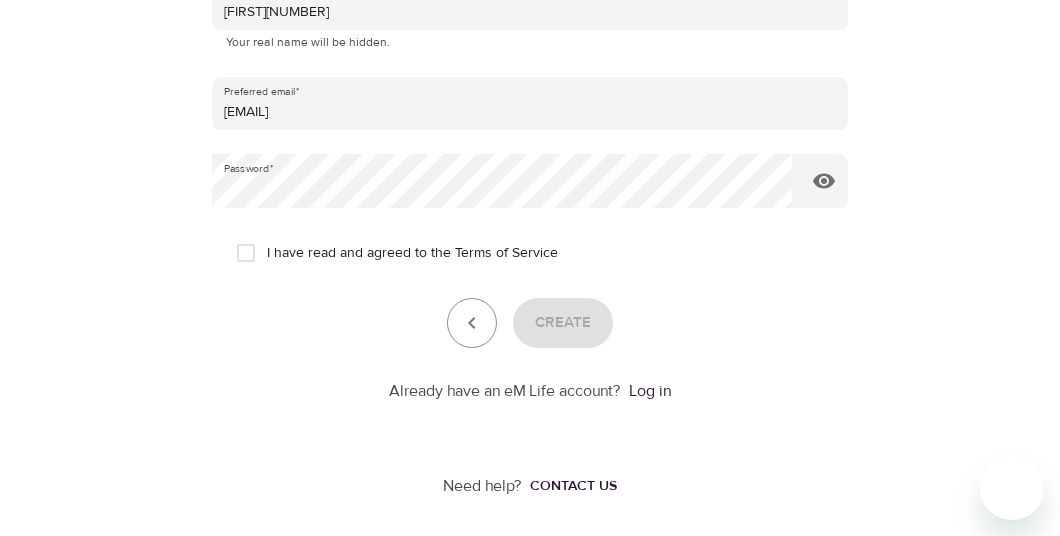 click on "I have read and agreed to the    Terms of Service" at bounding box center (391, 253) 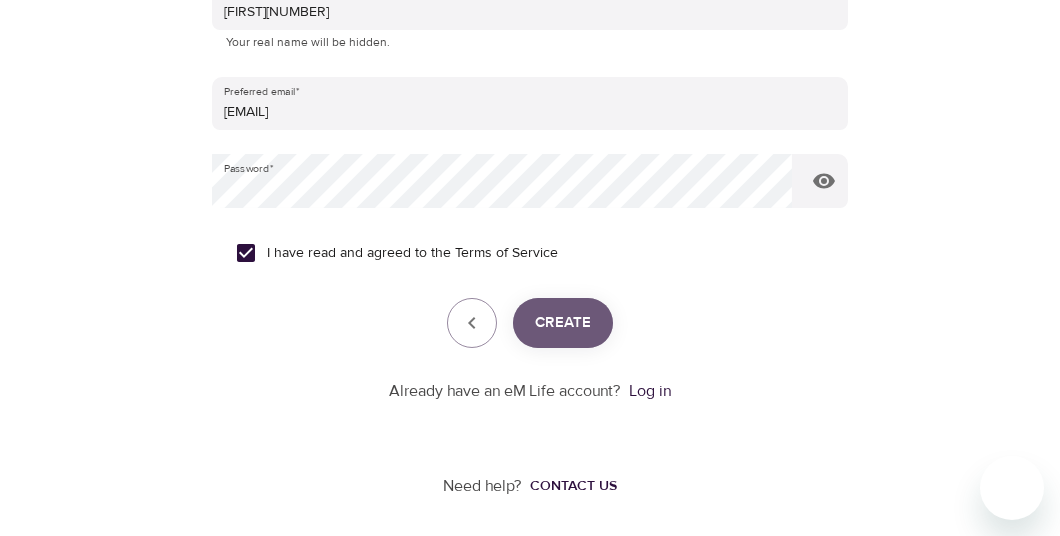 click on "Create" at bounding box center [563, 323] 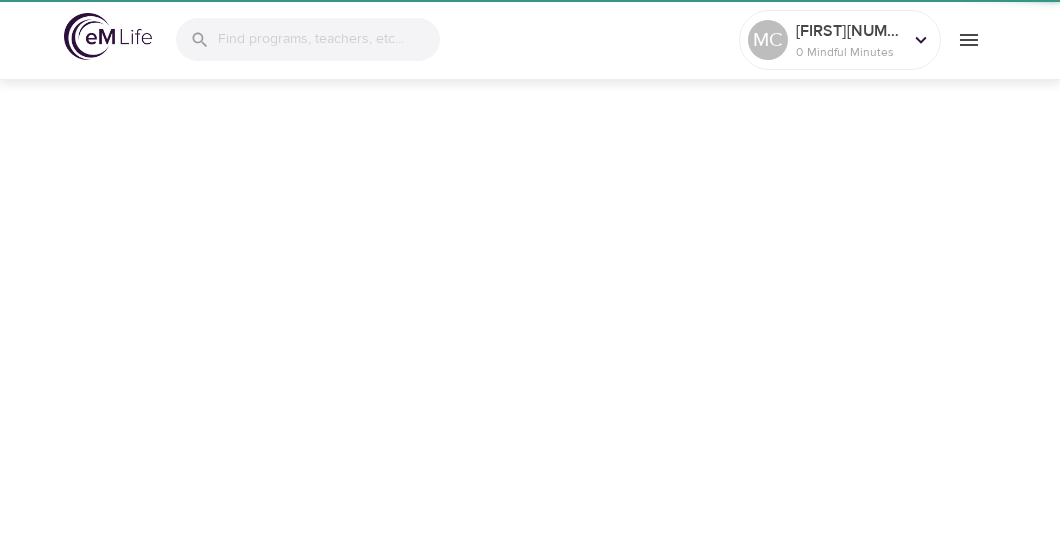 scroll, scrollTop: 0, scrollLeft: 0, axis: both 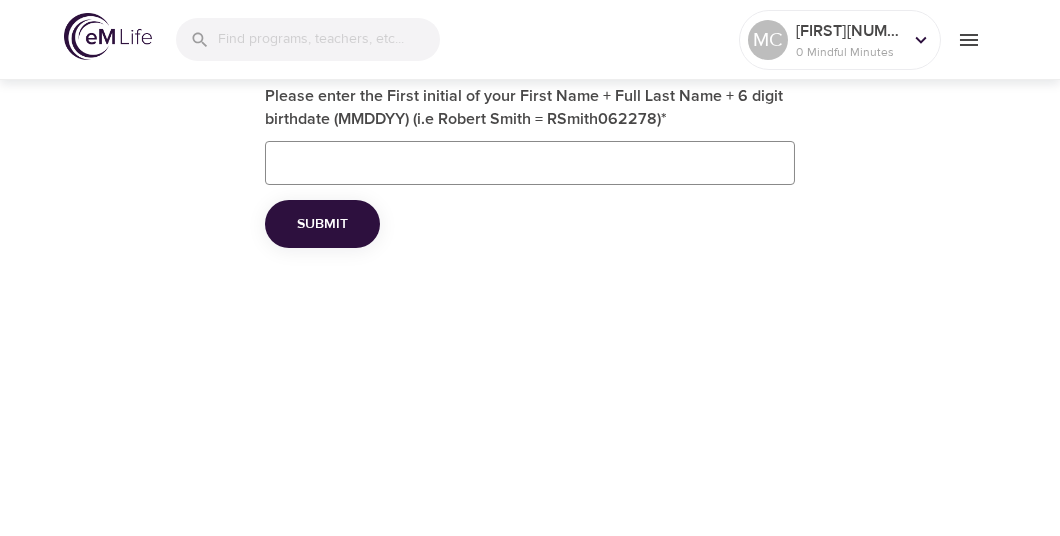 click on "Please enter the First initial of your First Name + Full Last Name + 6 digit birthdate (MMDDYY) (i.e Robert Smith = RSmith062278) *" at bounding box center [530, 163] 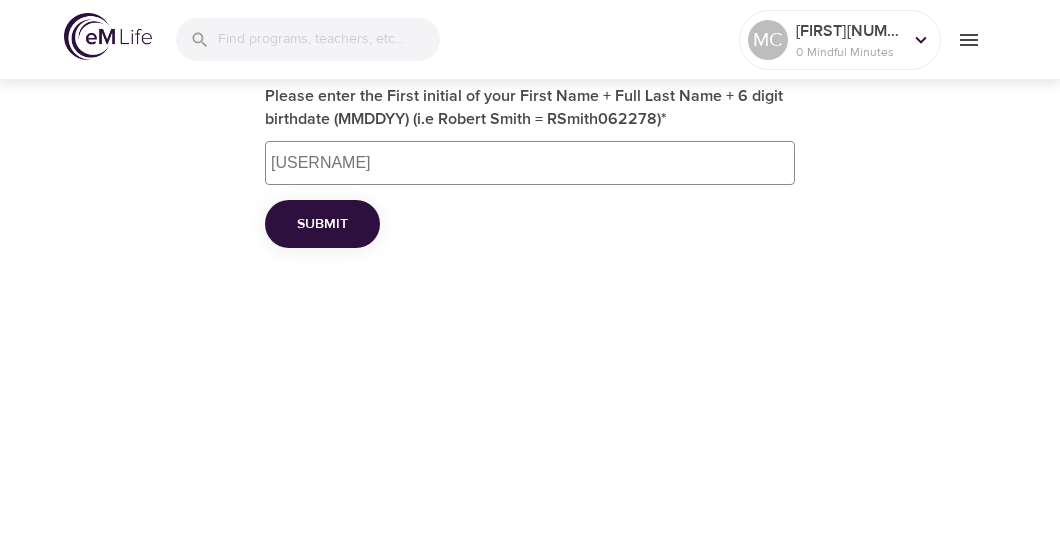 type on "mcailler10231952" 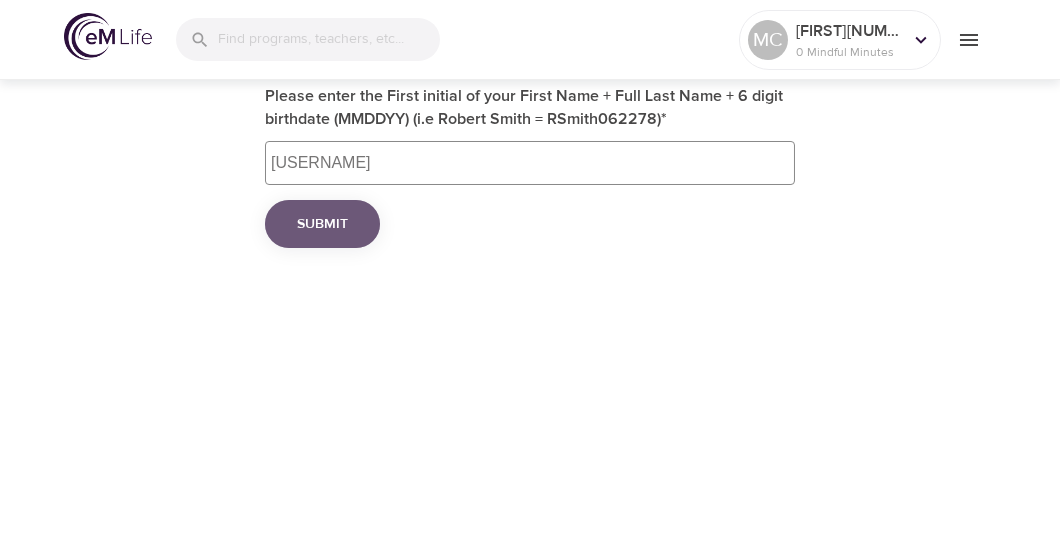 click on "Submit" at bounding box center (322, 224) 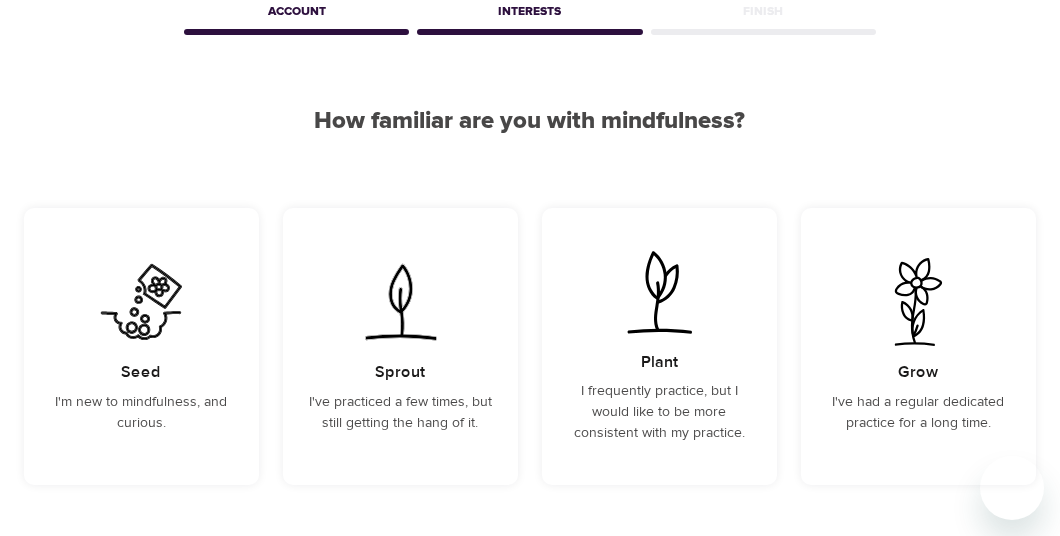 scroll, scrollTop: 108, scrollLeft: 0, axis: vertical 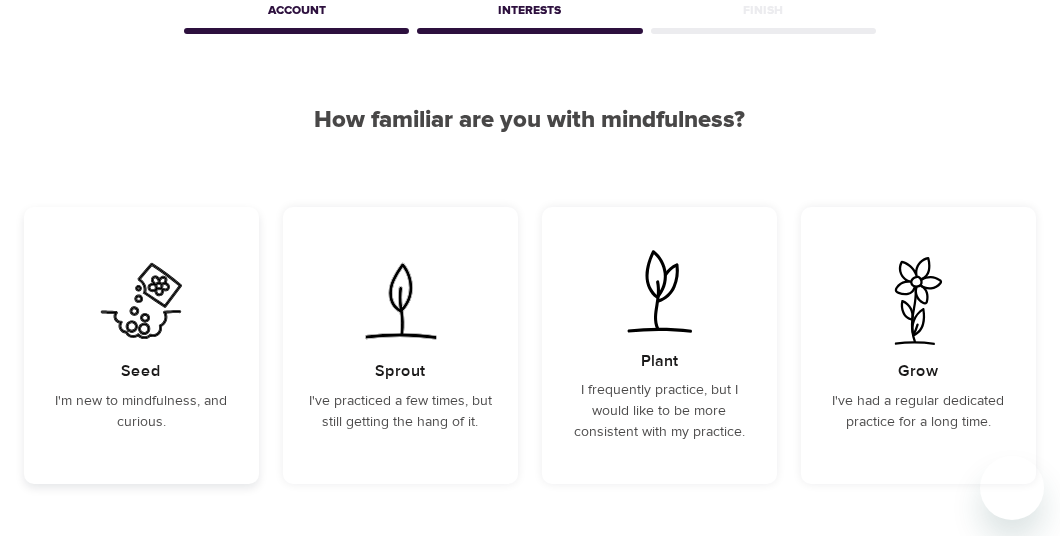 click on "Seed" at bounding box center (142, 371) 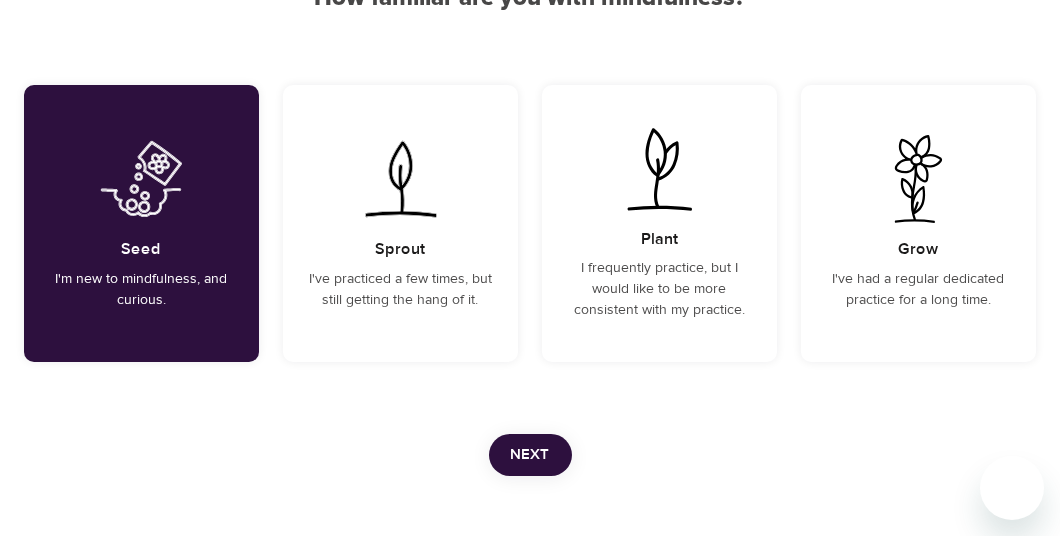 scroll, scrollTop: 231, scrollLeft: 0, axis: vertical 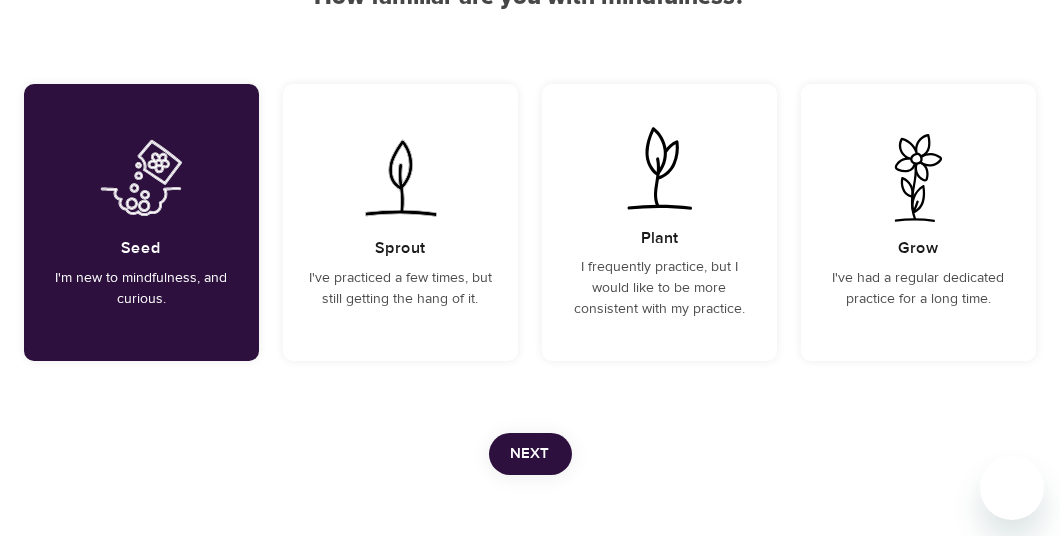 click on "Next" at bounding box center [530, 454] 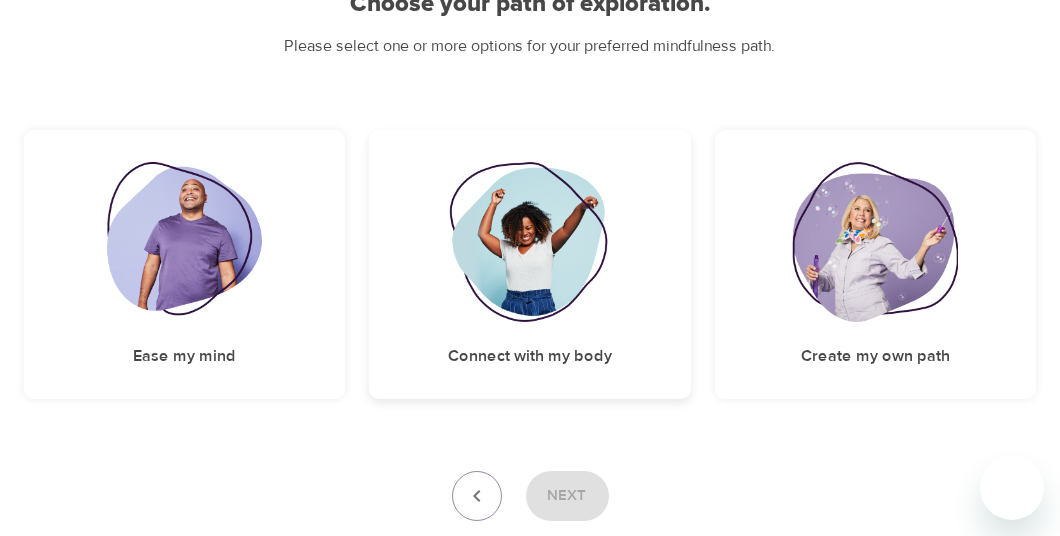 scroll, scrollTop: 205, scrollLeft: 0, axis: vertical 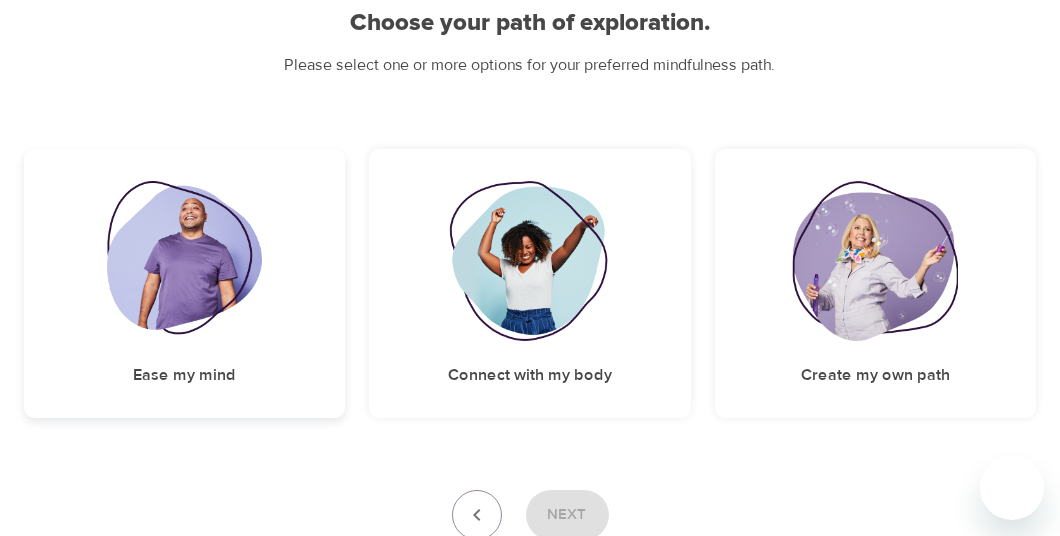 click at bounding box center [184, 261] 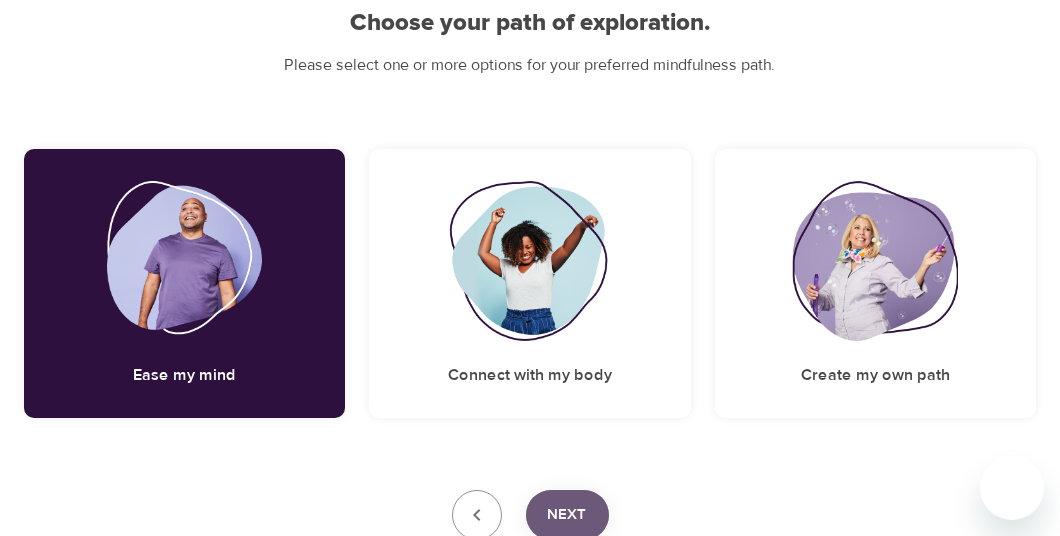 click on "Next" at bounding box center [567, 515] 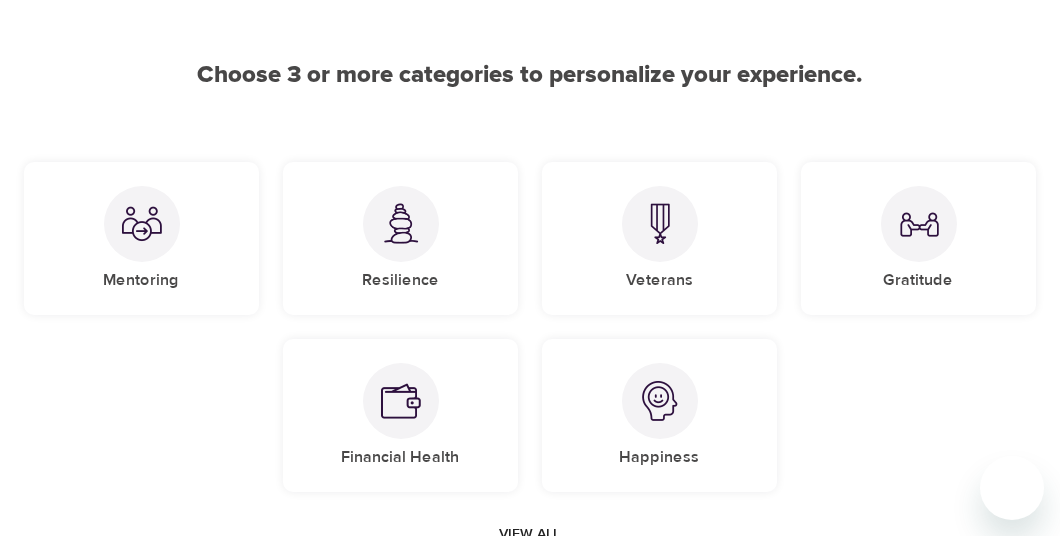 scroll, scrollTop: 151, scrollLeft: 0, axis: vertical 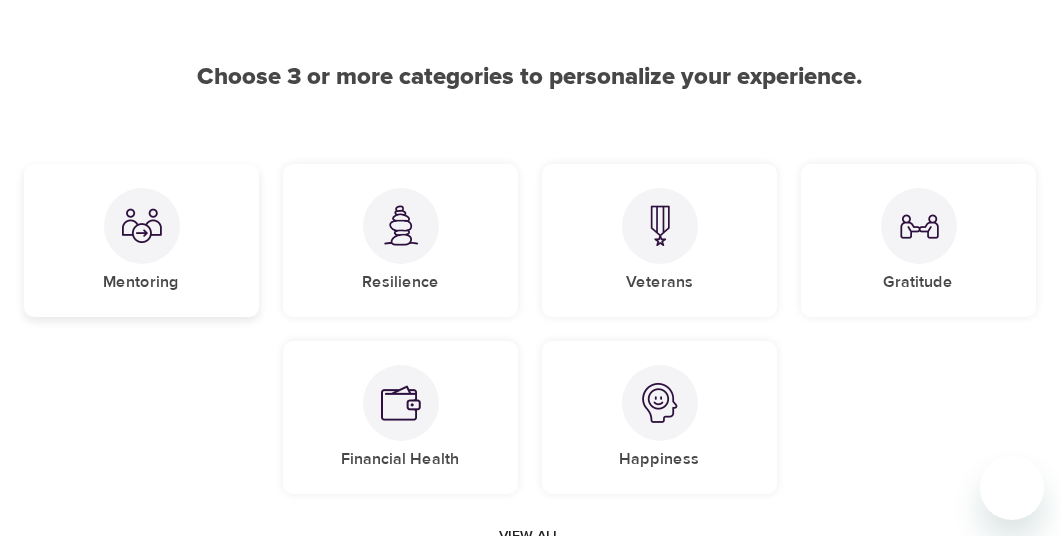 click on "Mentoring" at bounding box center [142, 282] 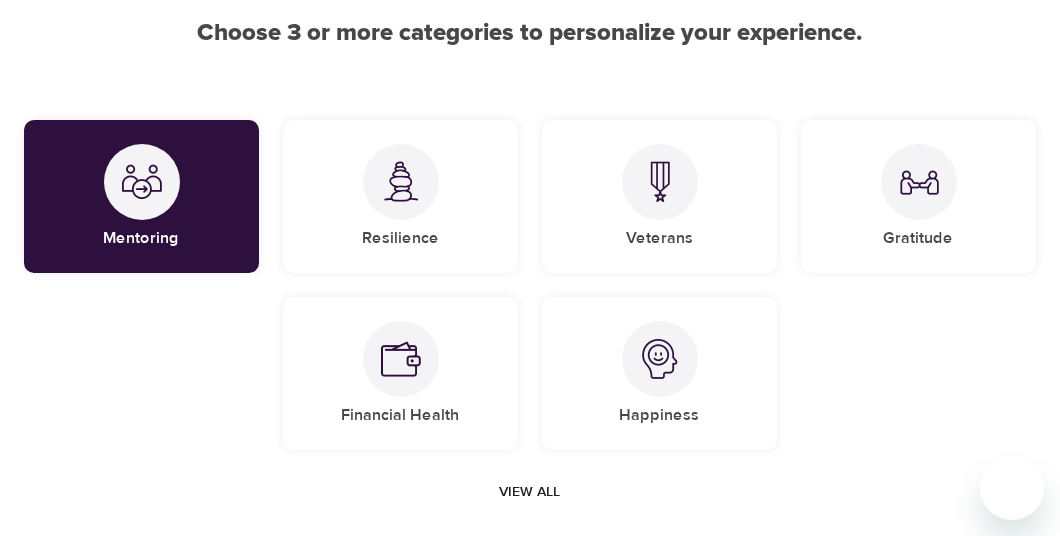scroll, scrollTop: 205, scrollLeft: 0, axis: vertical 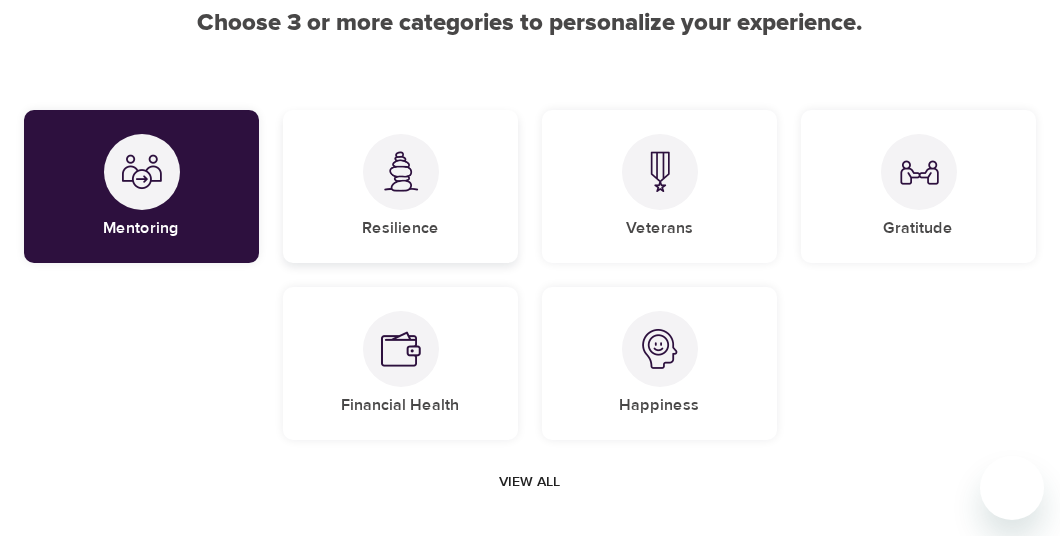 click on "Resilience" at bounding box center (400, 186) 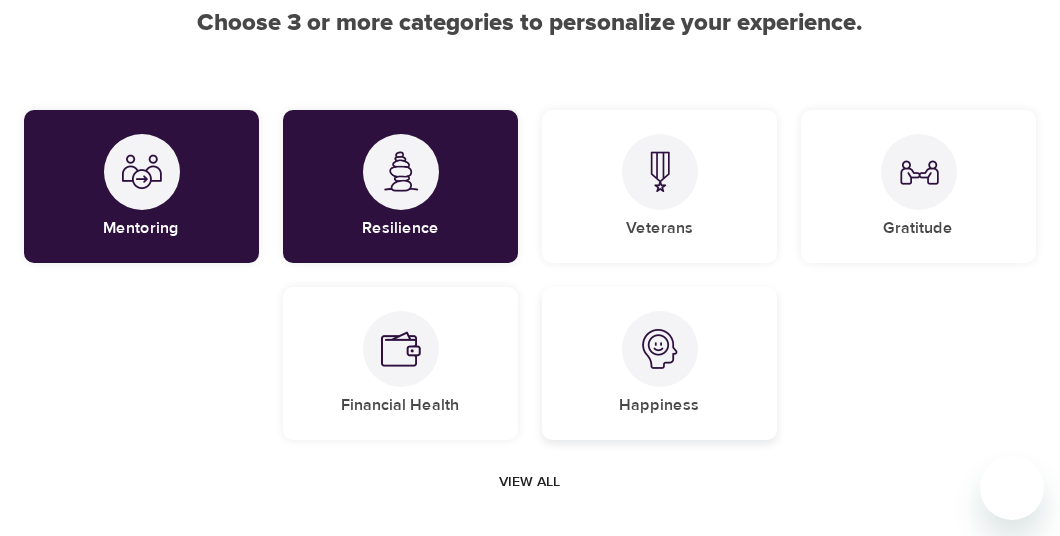 click on "Happiness" at bounding box center [659, 363] 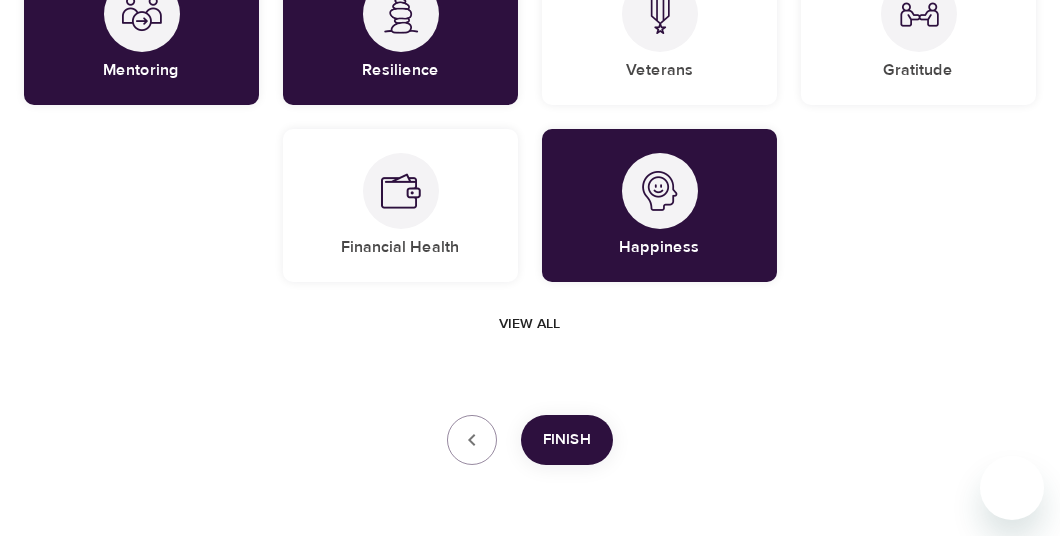 scroll, scrollTop: 374, scrollLeft: 0, axis: vertical 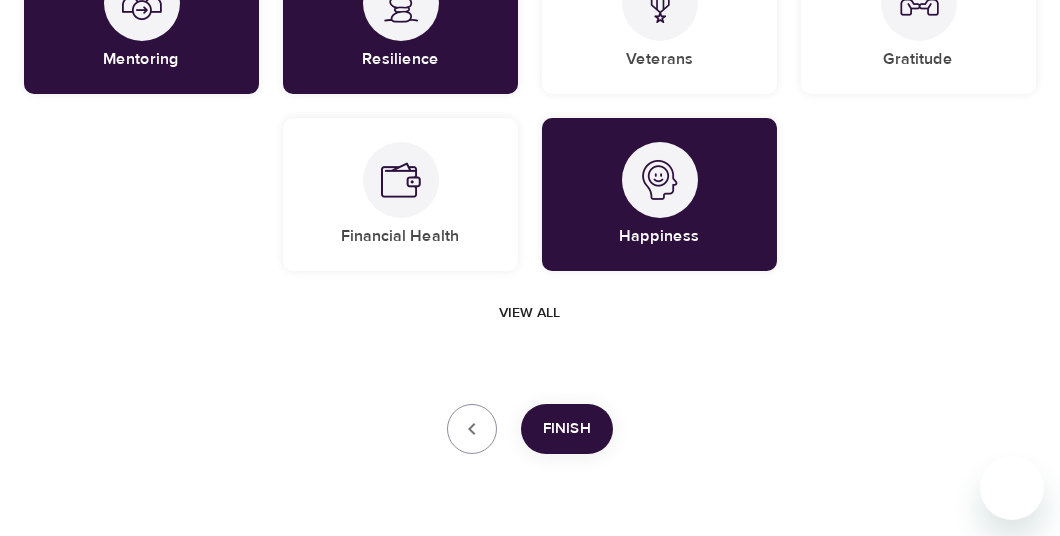 click on "Finish" at bounding box center [567, 429] 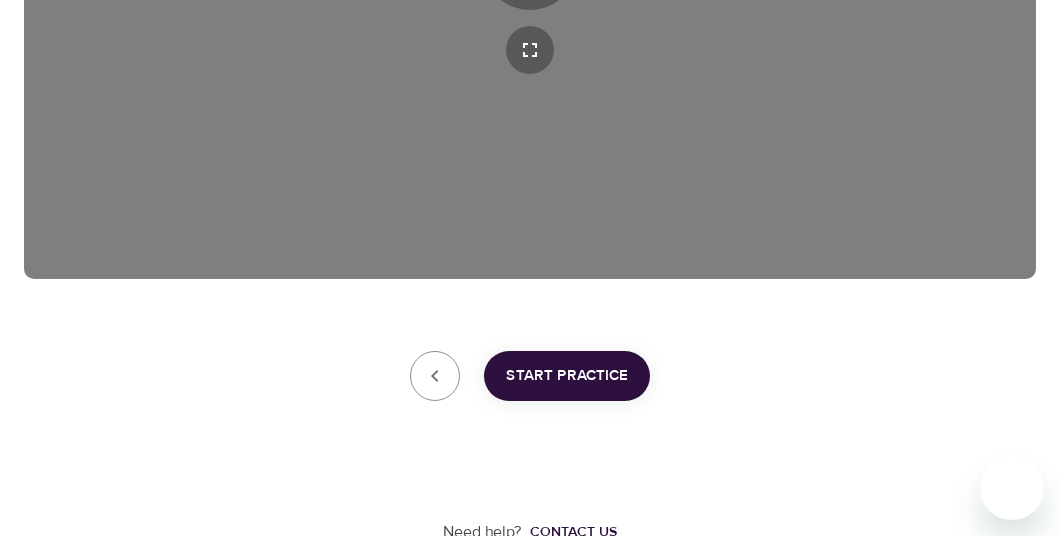scroll, scrollTop: 650, scrollLeft: 0, axis: vertical 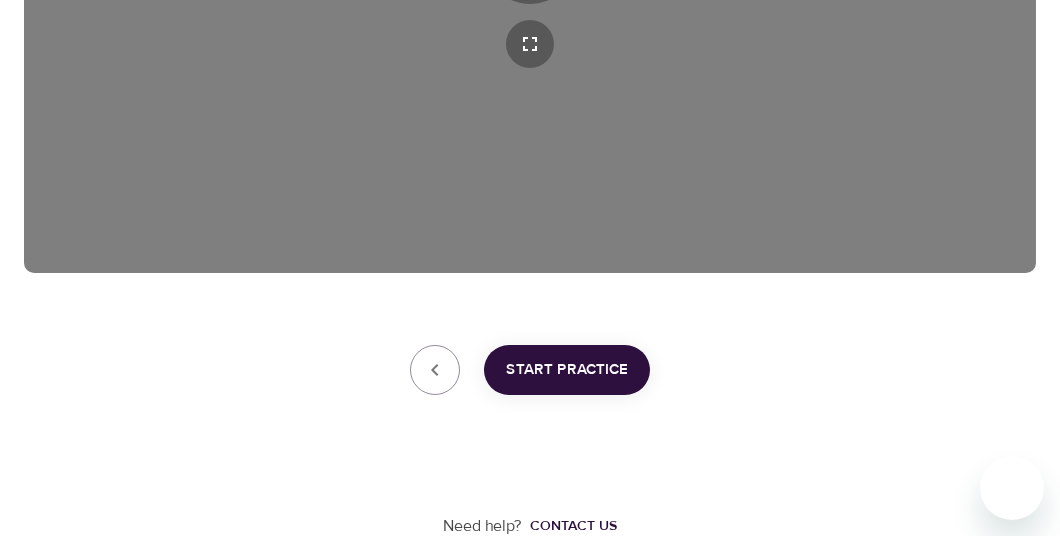 drag, startPoint x: 436, startPoint y: 216, endPoint x: 308, endPoint y: 124, distance: 157.63248 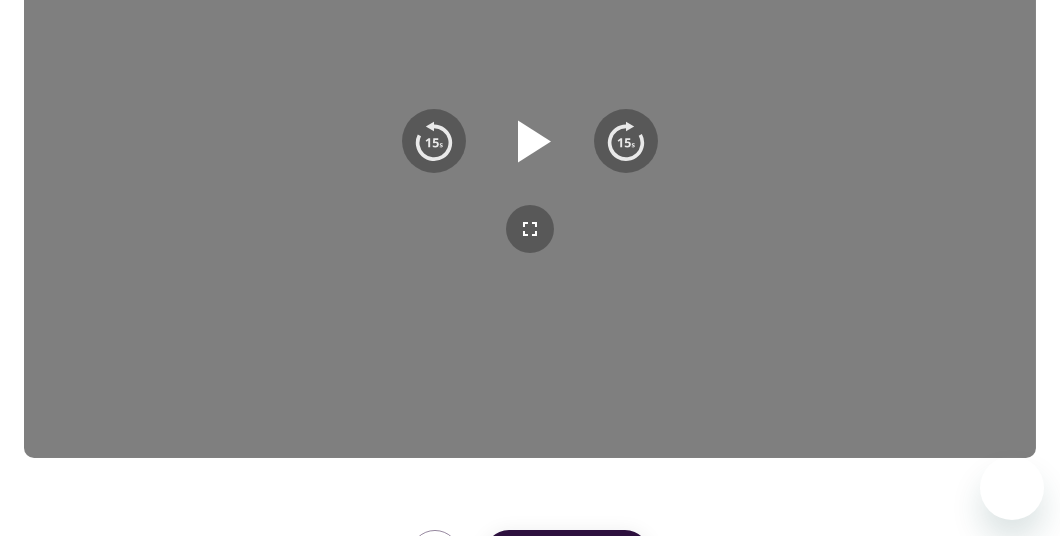 scroll, scrollTop: 458, scrollLeft: 0, axis: vertical 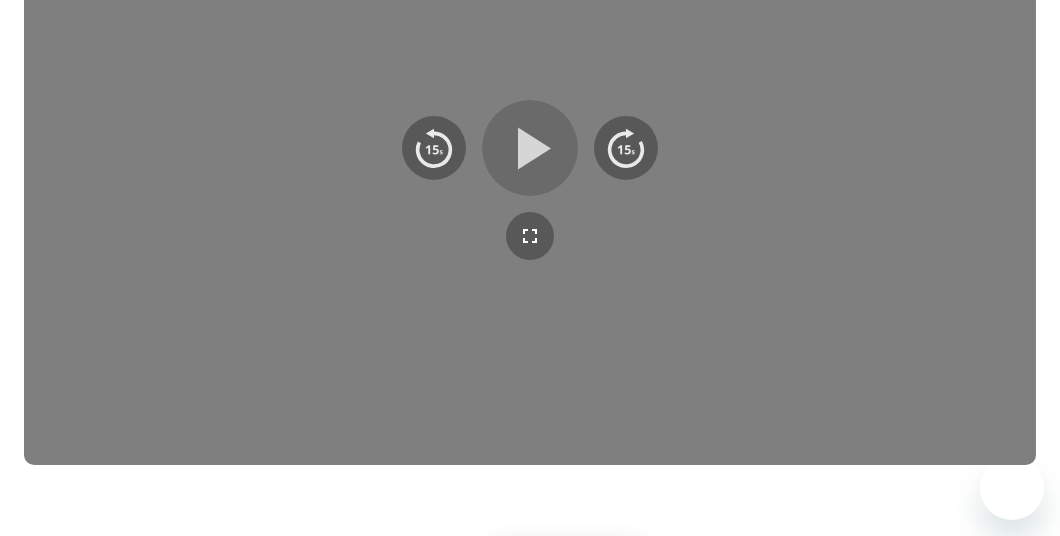 click 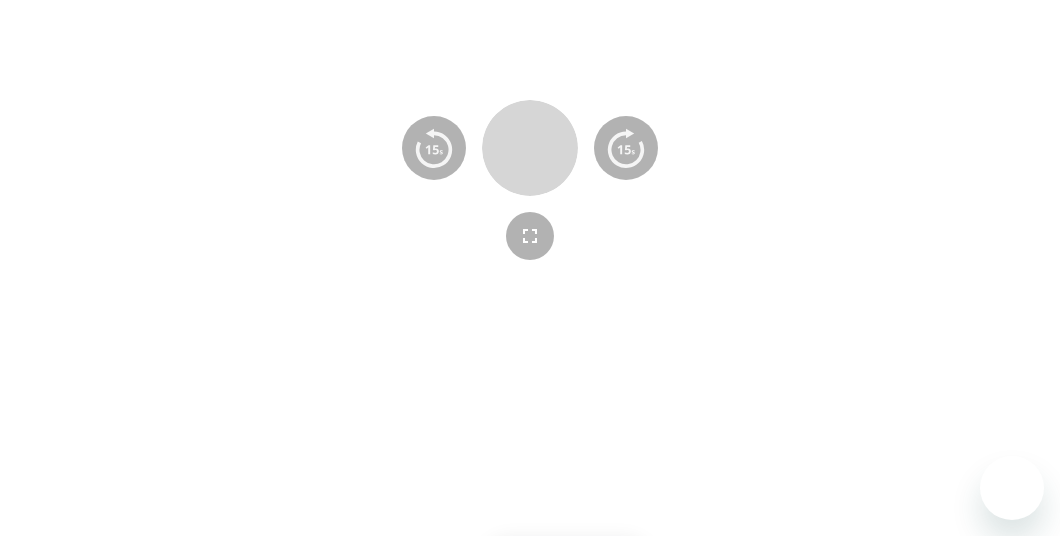 click 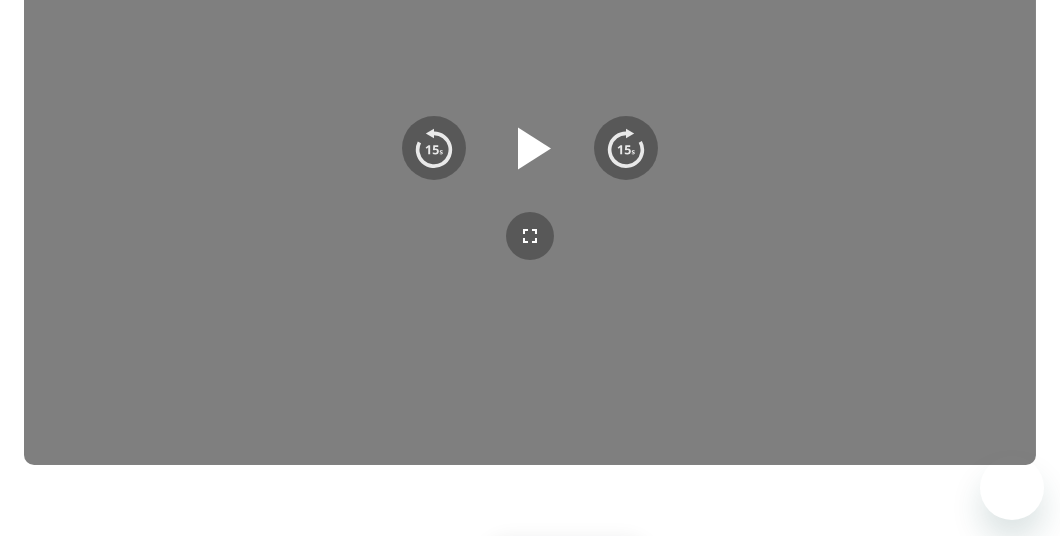 click 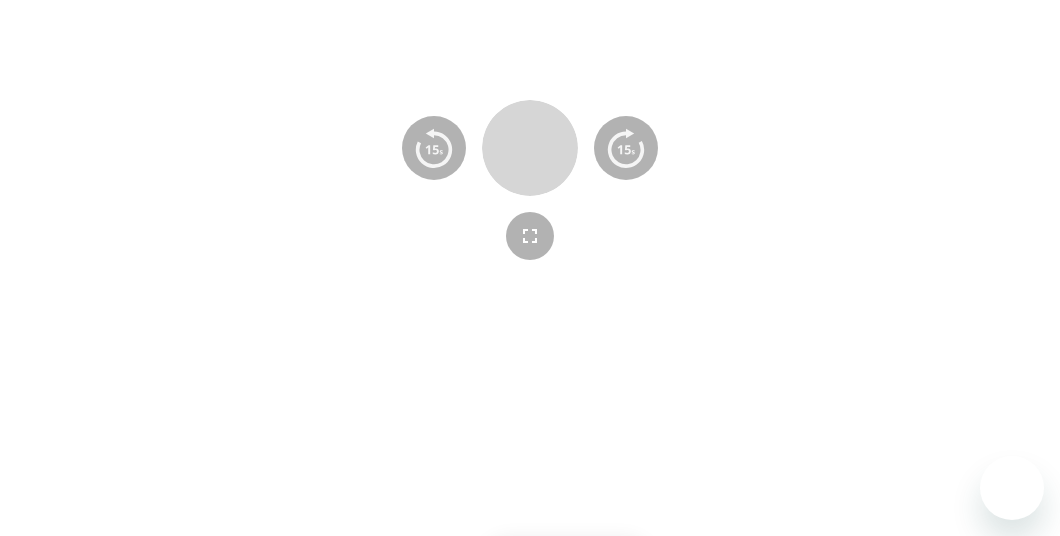 click 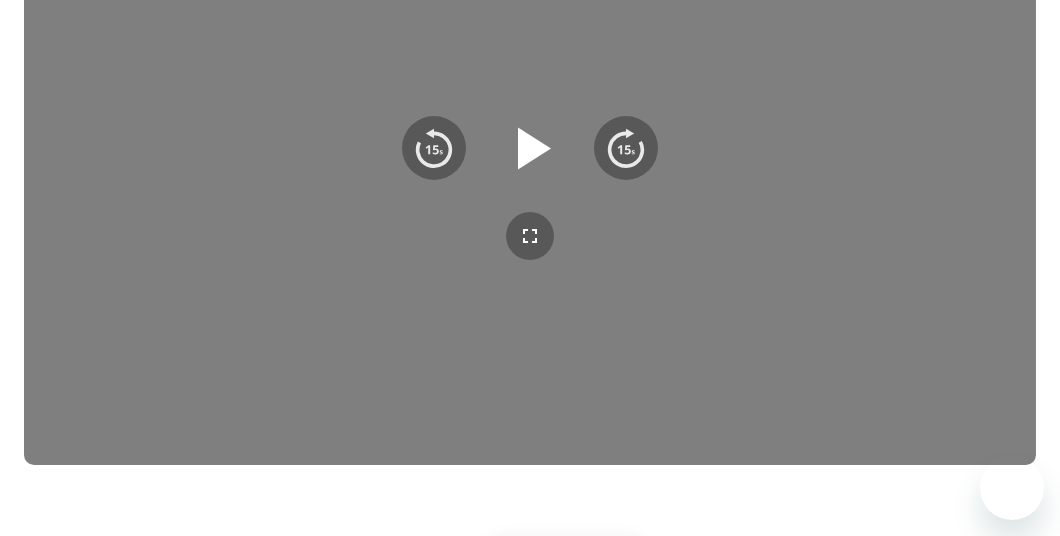 click 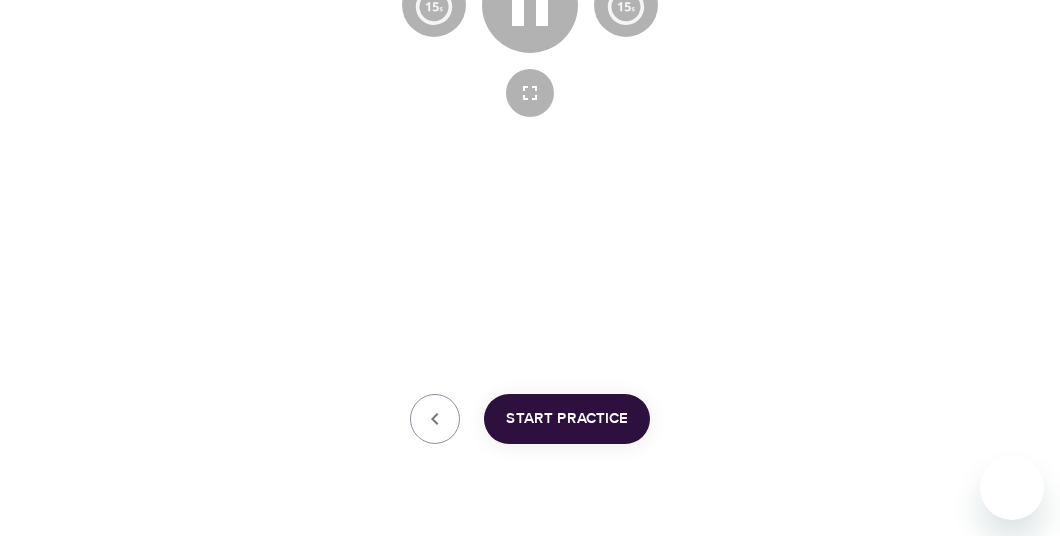 scroll, scrollTop: 650, scrollLeft: 0, axis: vertical 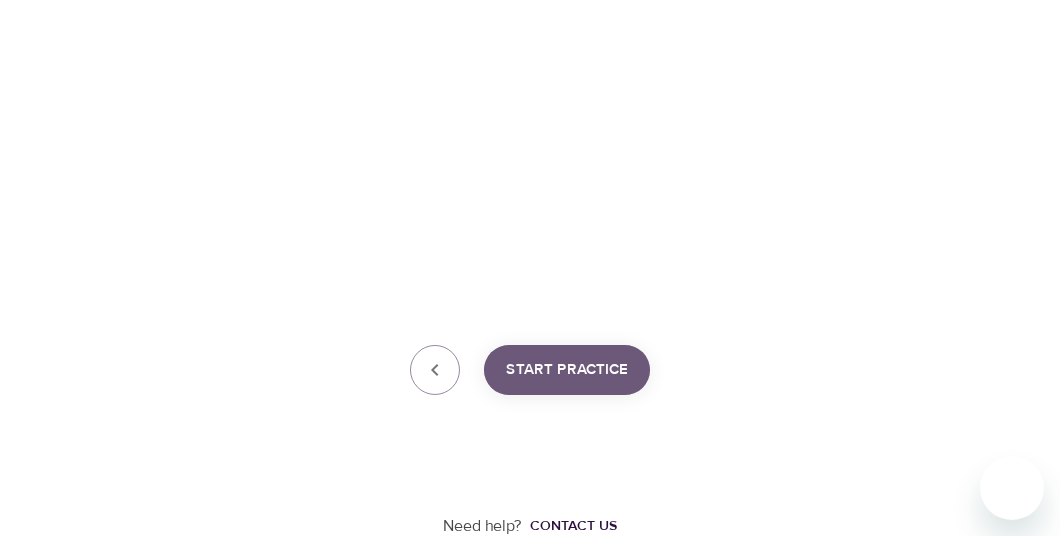 click on "Start Practice" at bounding box center (567, 370) 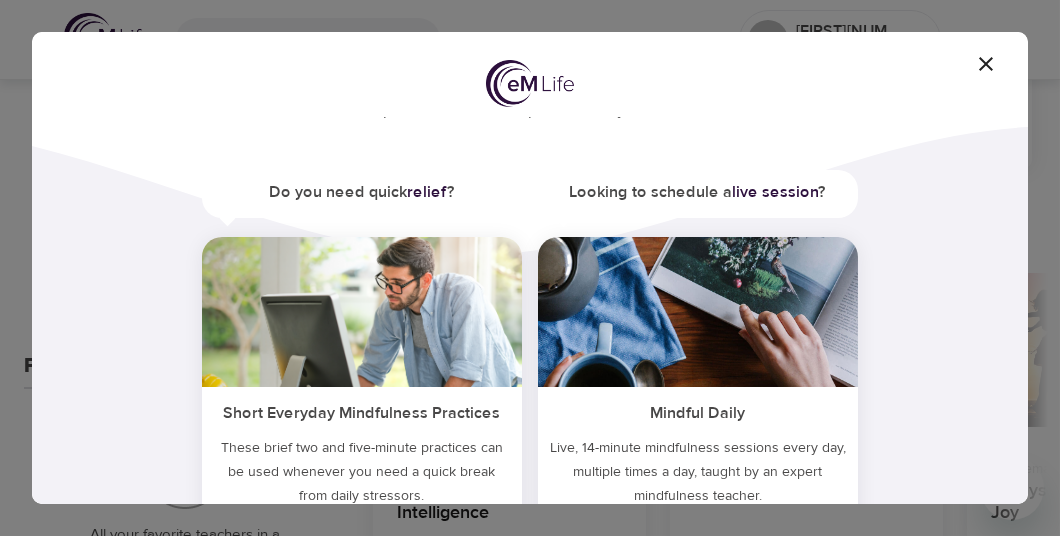 scroll, scrollTop: 95, scrollLeft: 0, axis: vertical 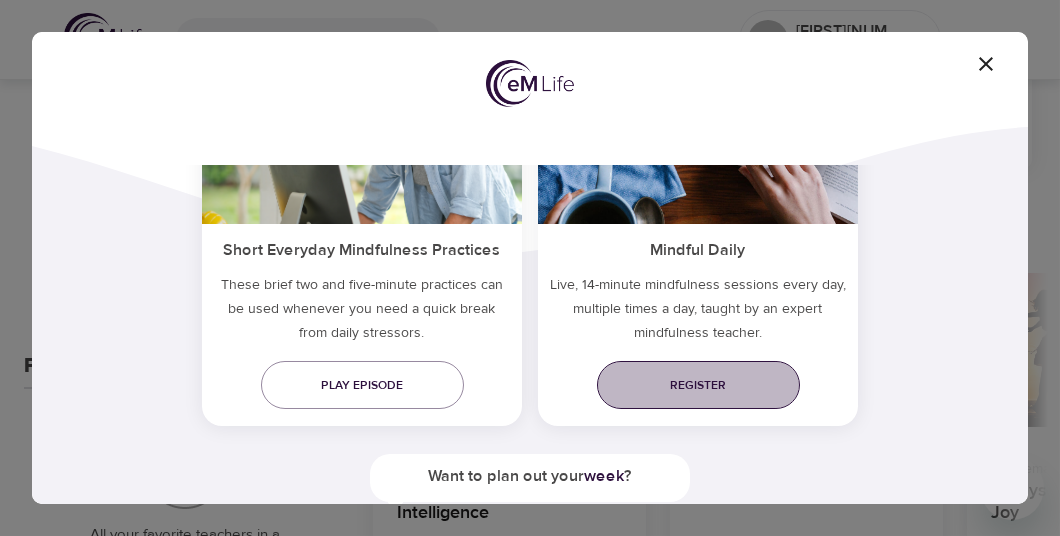 click on "Register" at bounding box center [698, 385] 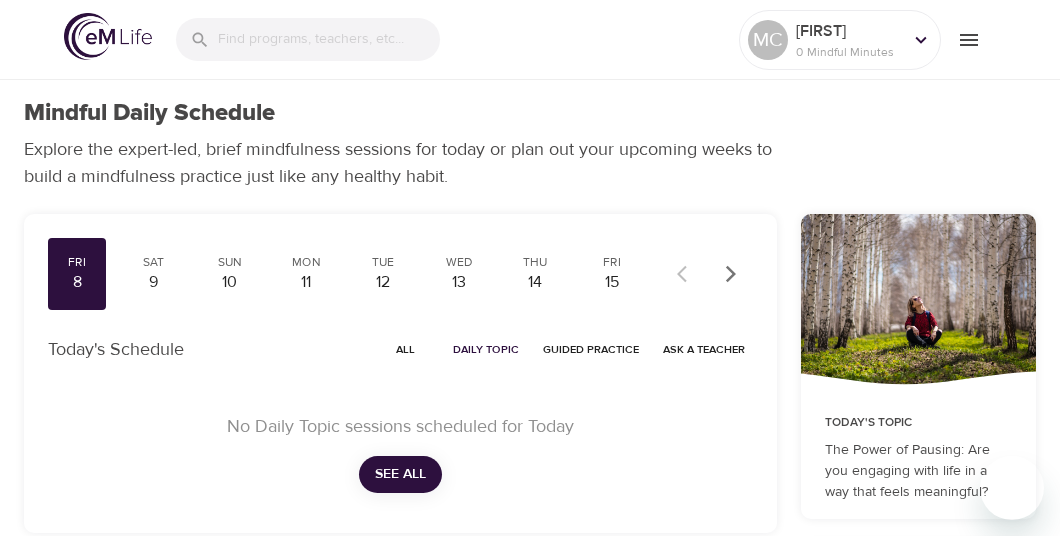 scroll, scrollTop: 0, scrollLeft: 0, axis: both 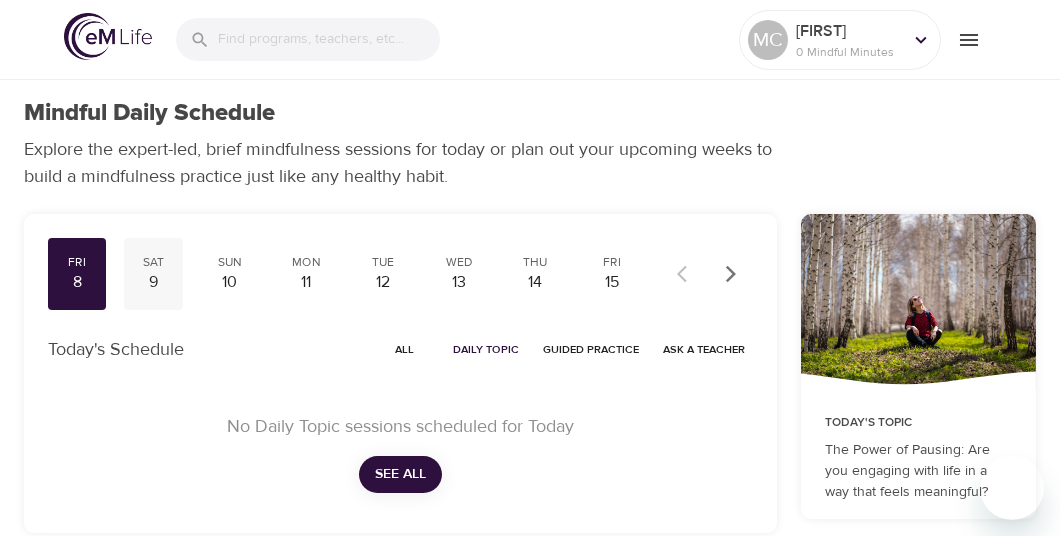 click on "Sat" at bounding box center (153, 262) 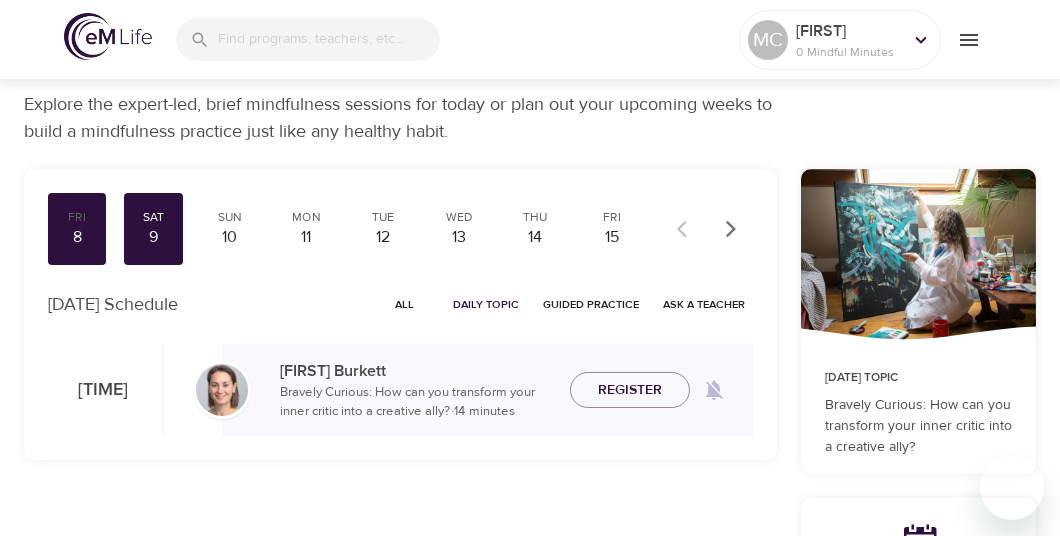 scroll, scrollTop: 43, scrollLeft: 0, axis: vertical 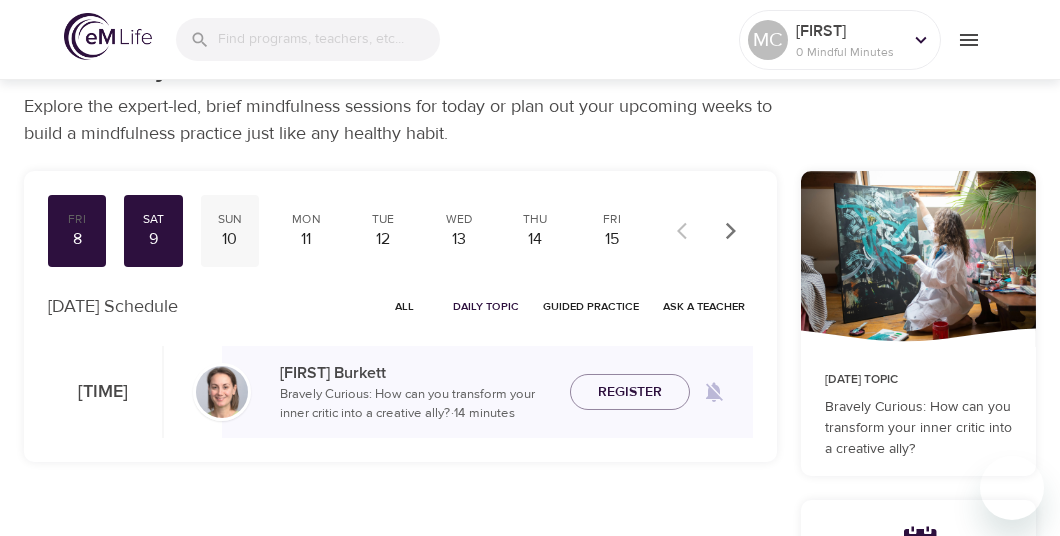 click on "10" at bounding box center (230, 239) 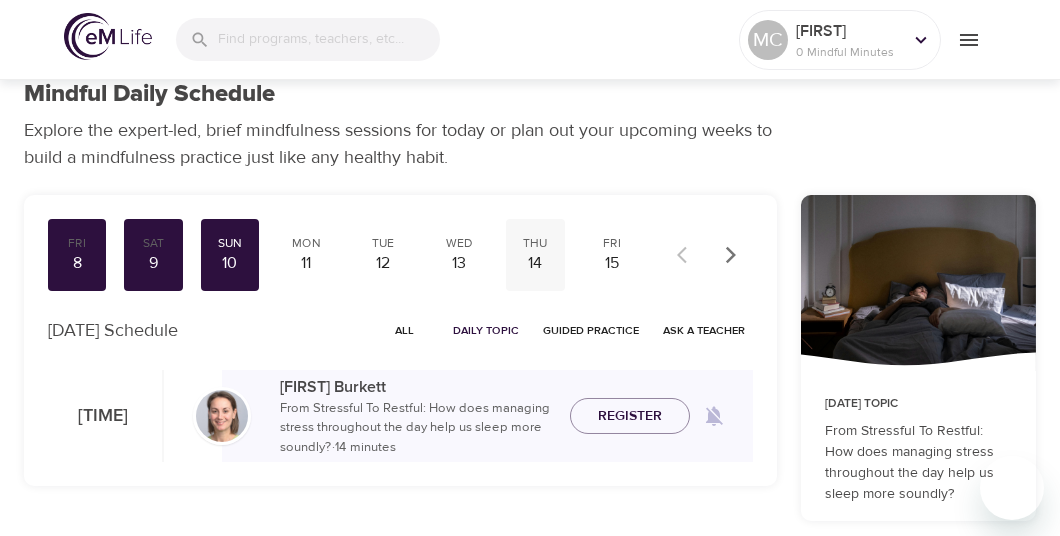 scroll, scrollTop: 0, scrollLeft: 0, axis: both 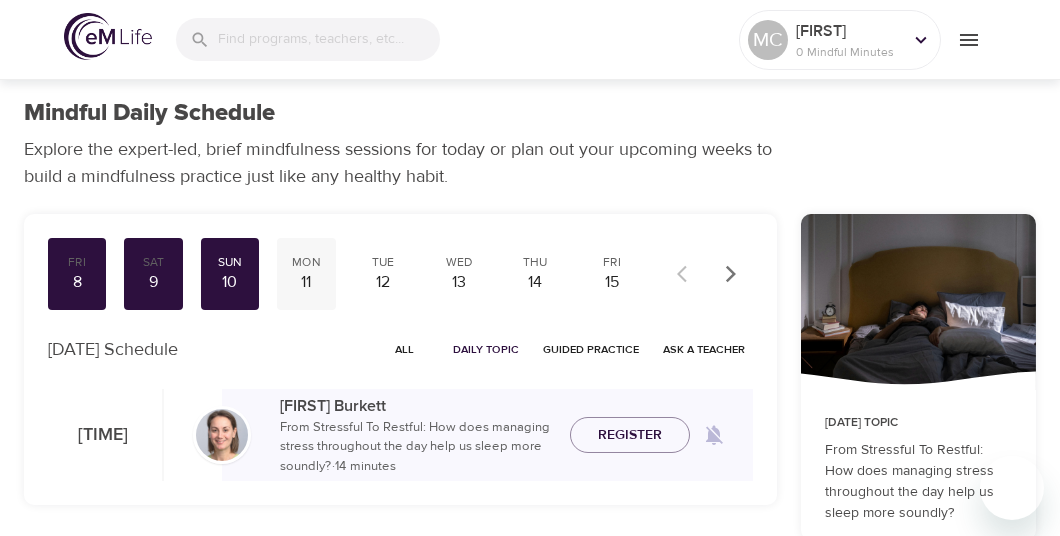 click on "Mon" at bounding box center (306, 262) 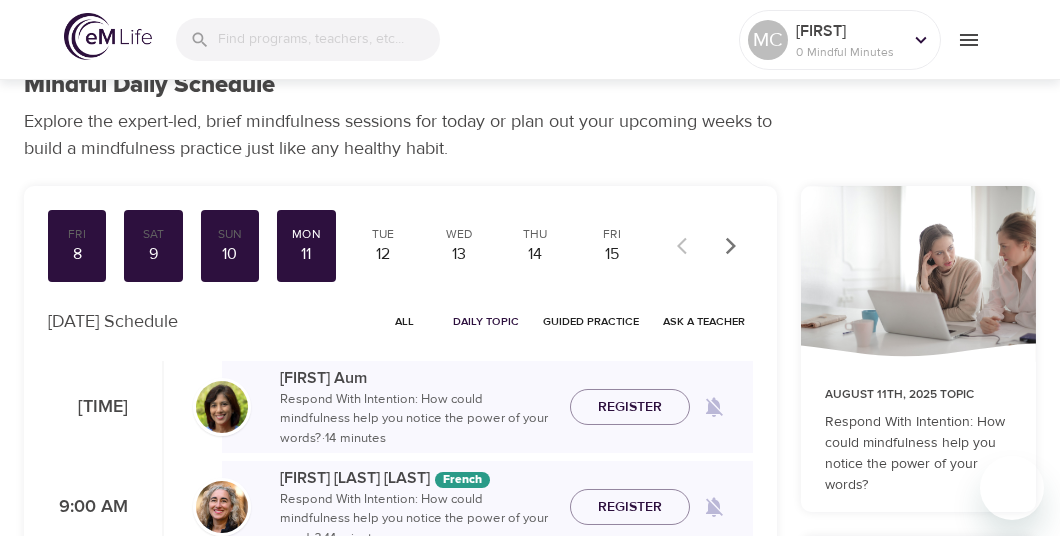 scroll, scrollTop: 16, scrollLeft: 0, axis: vertical 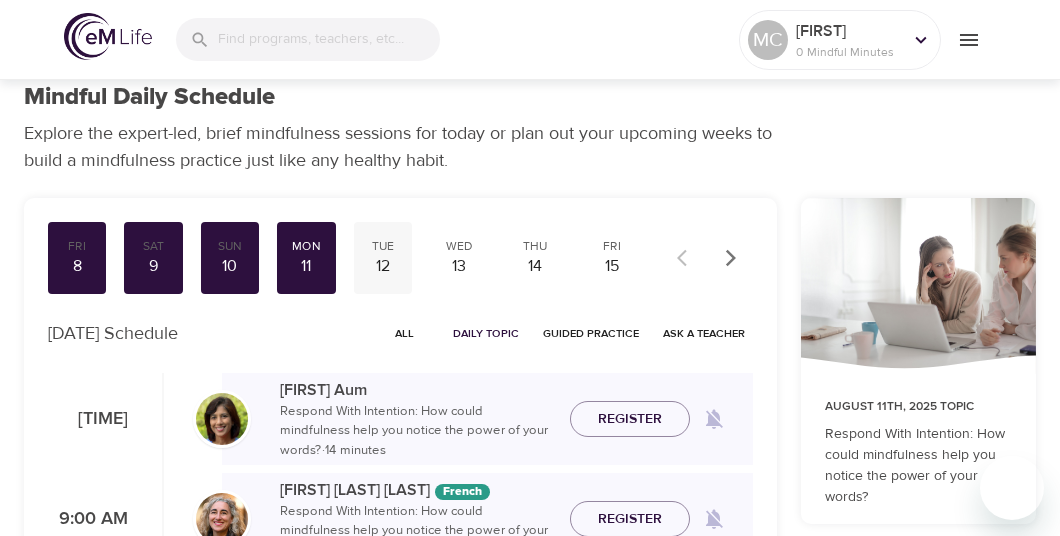 click on "12" at bounding box center (383, 266) 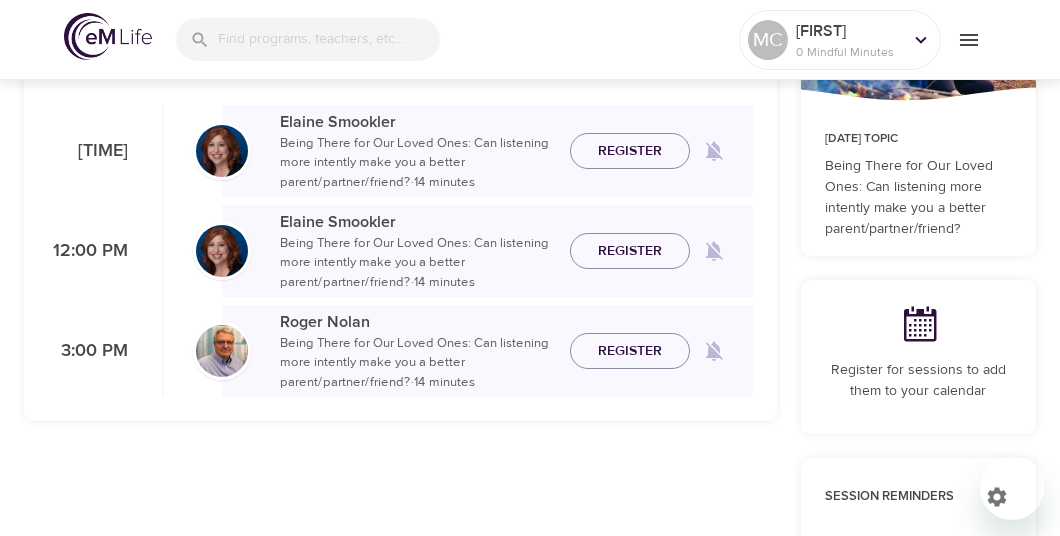 scroll, scrollTop: 286, scrollLeft: 0, axis: vertical 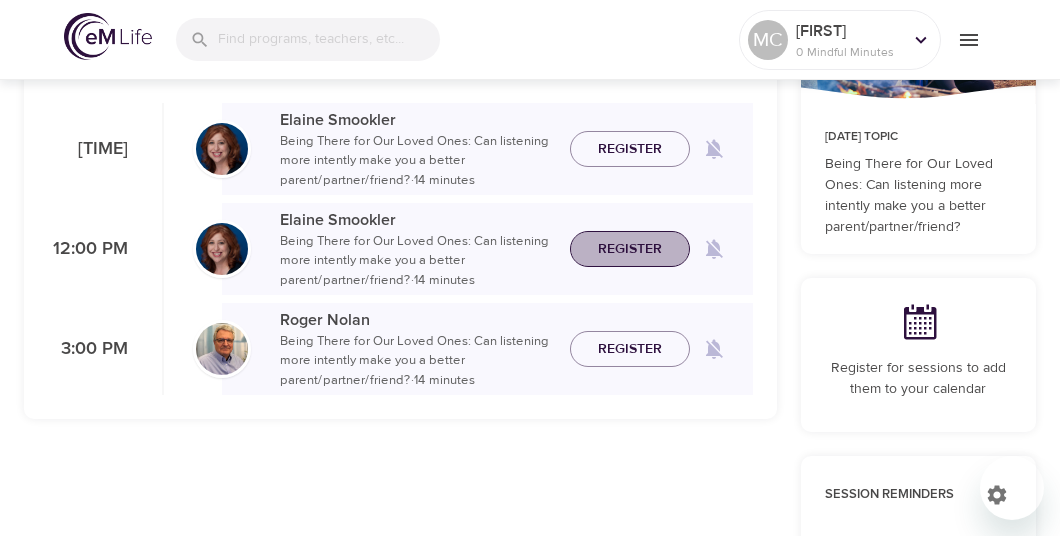 click on "Register" at bounding box center [630, 249] 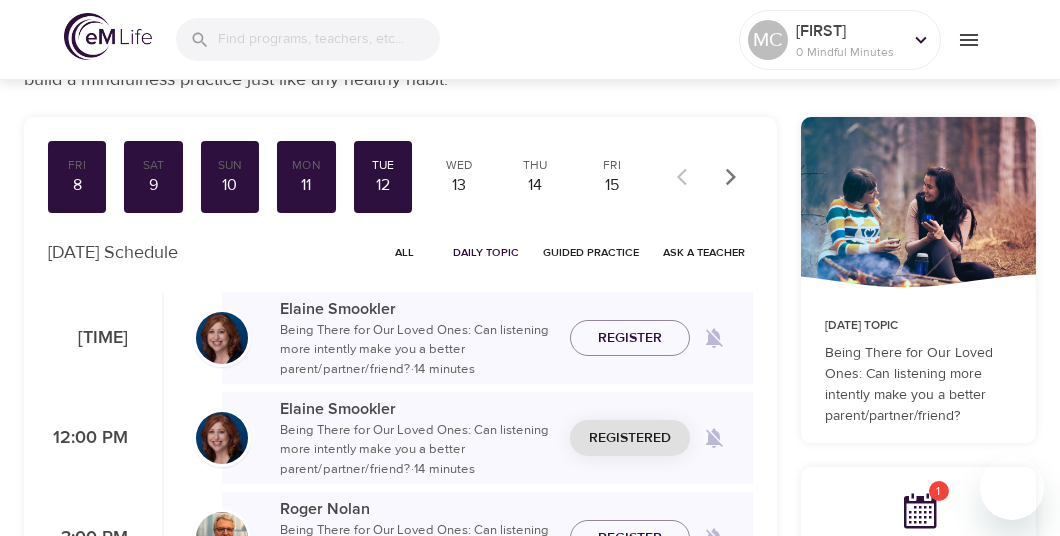 scroll, scrollTop: 96, scrollLeft: 0, axis: vertical 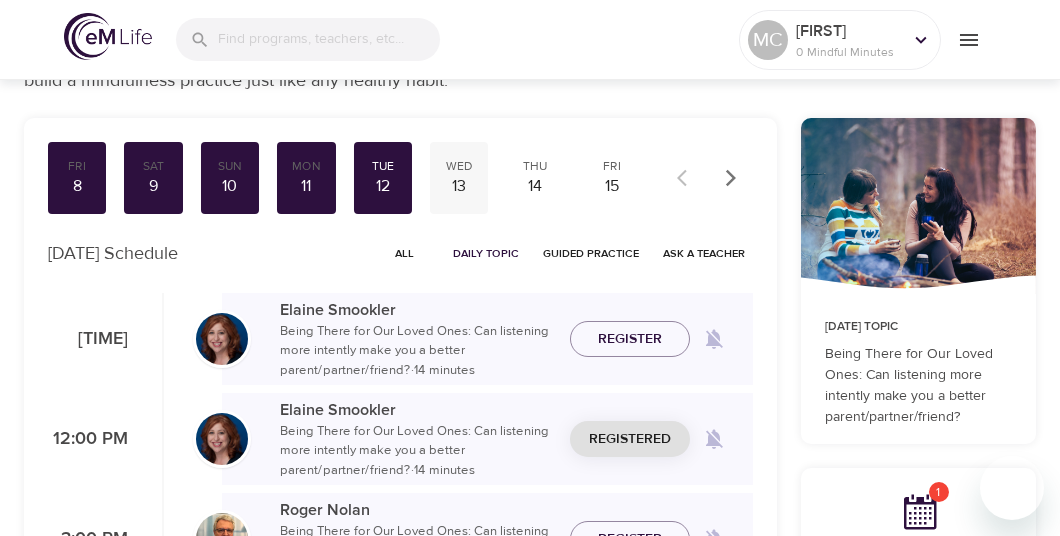 click on "13" at bounding box center (459, 186) 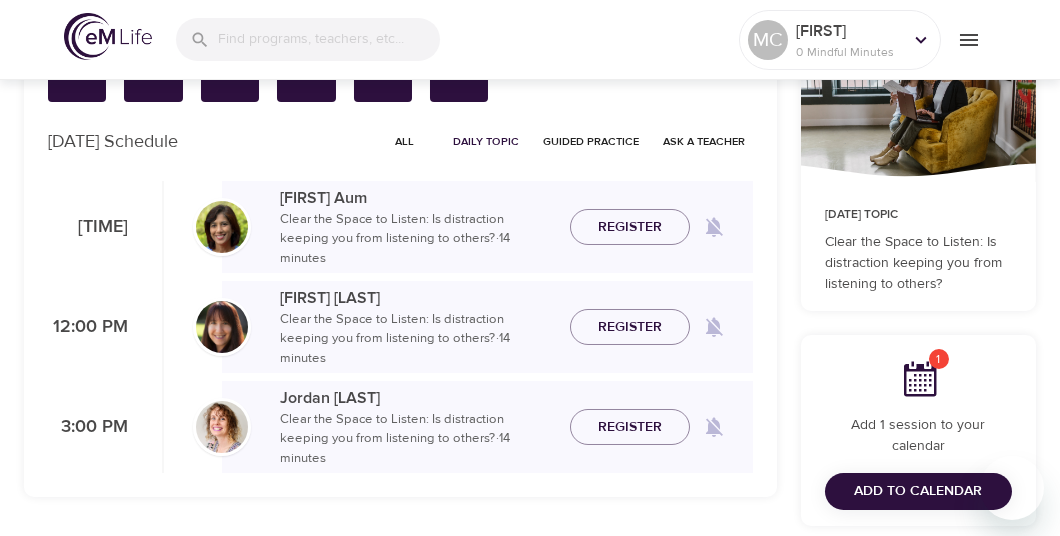 scroll, scrollTop: 211, scrollLeft: 0, axis: vertical 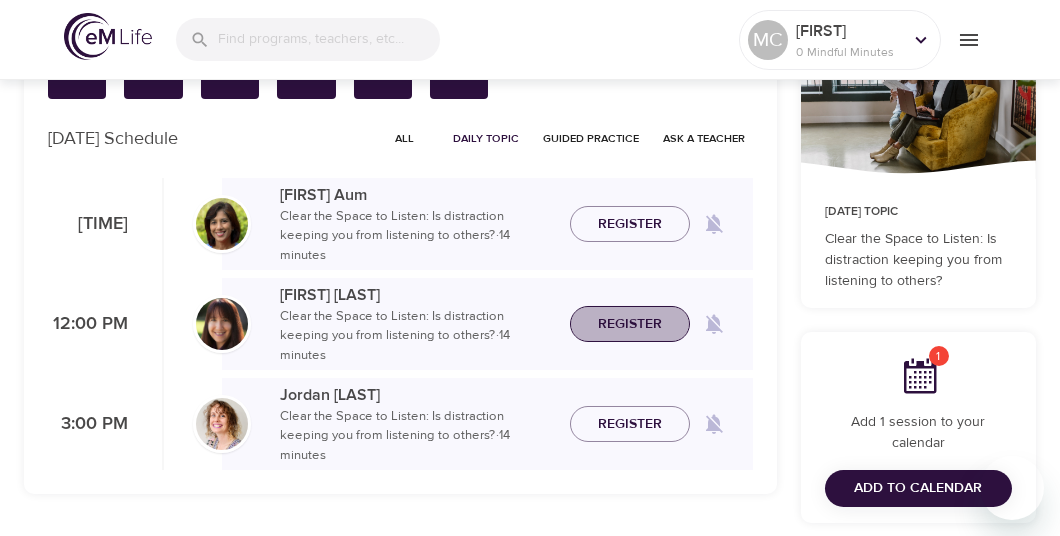 click on "Register" at bounding box center (630, 324) 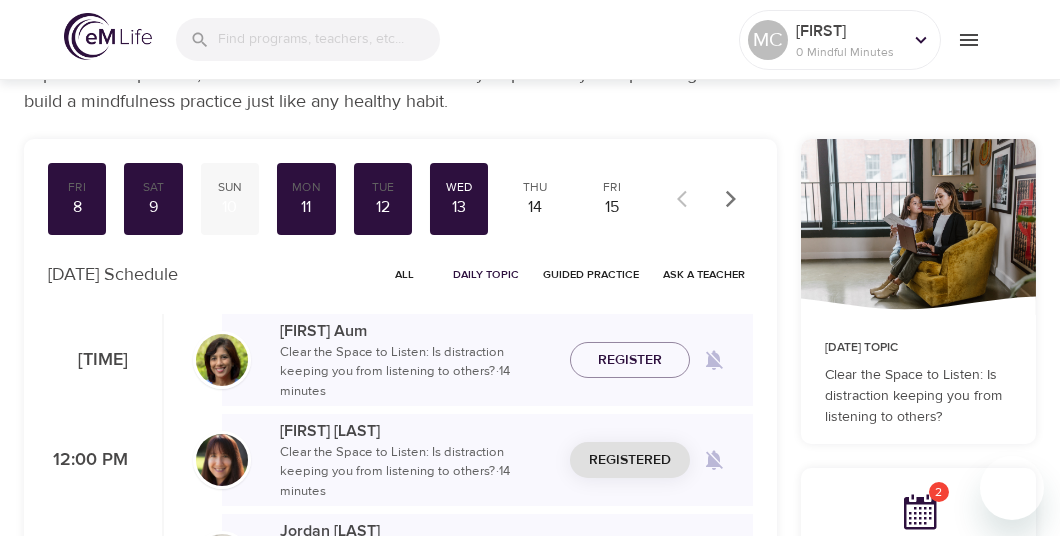 scroll, scrollTop: 60, scrollLeft: 0, axis: vertical 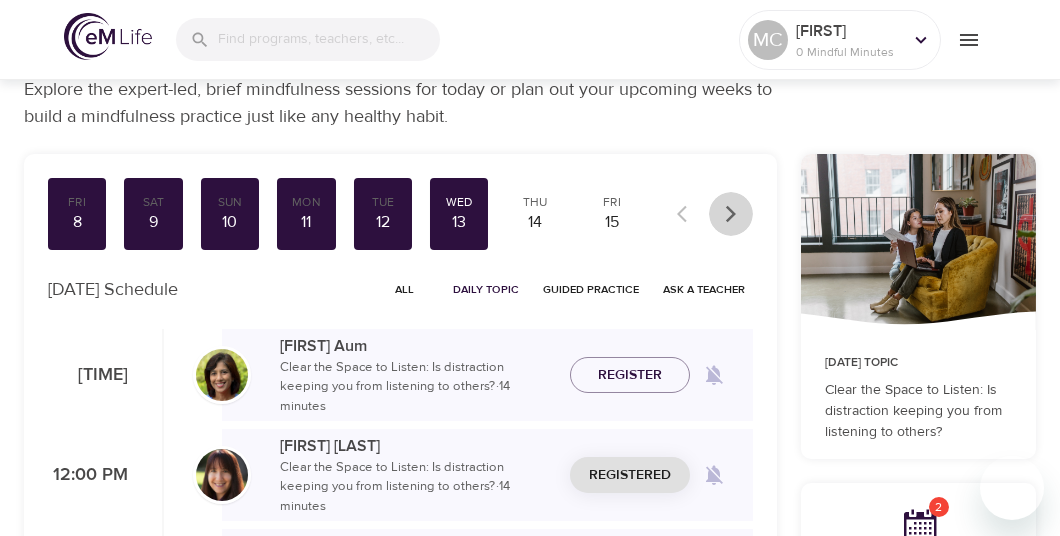 click 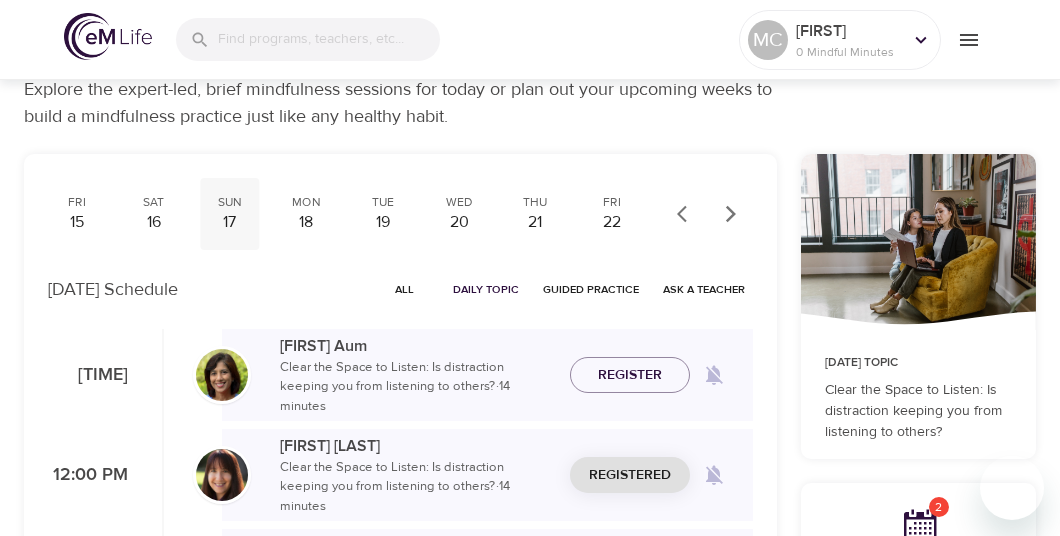 click on "17" at bounding box center (230, 222) 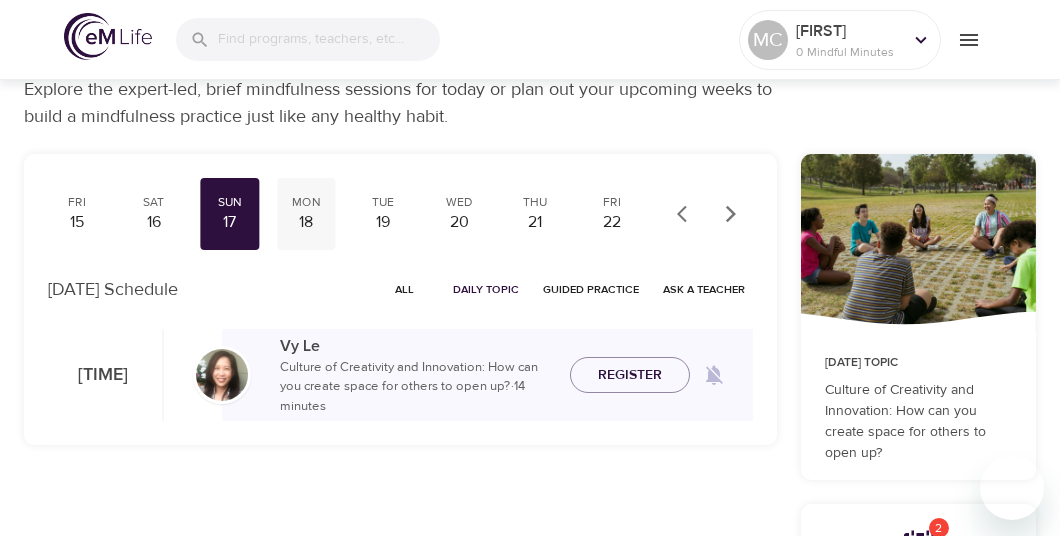 click on "18" at bounding box center (306, 222) 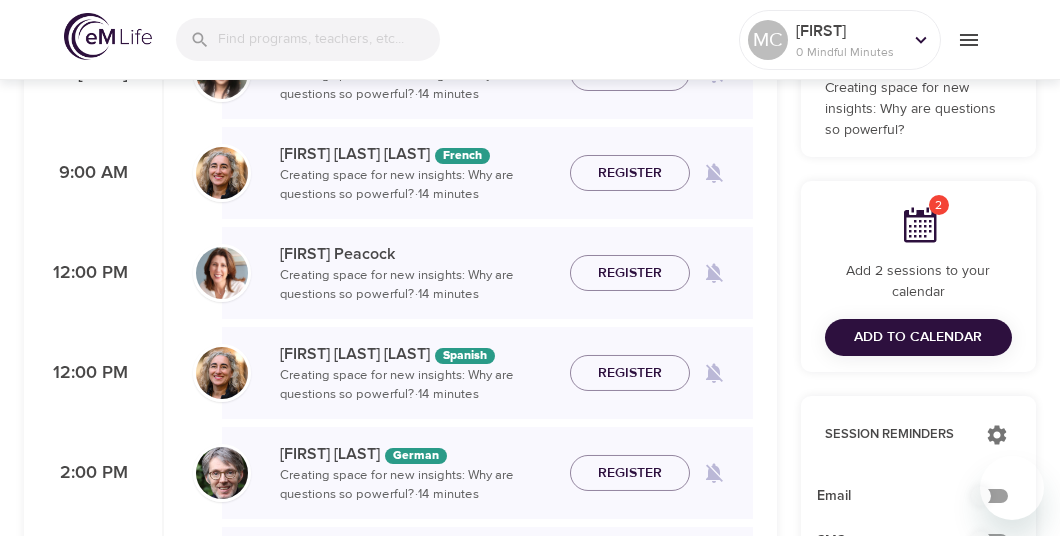 scroll, scrollTop: 363, scrollLeft: 0, axis: vertical 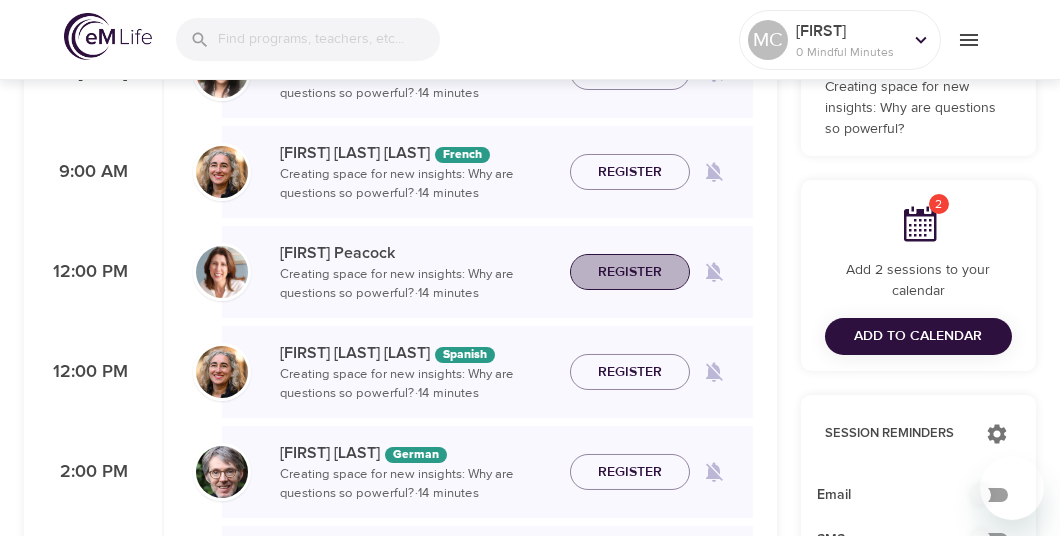click on "Register" at bounding box center (630, 272) 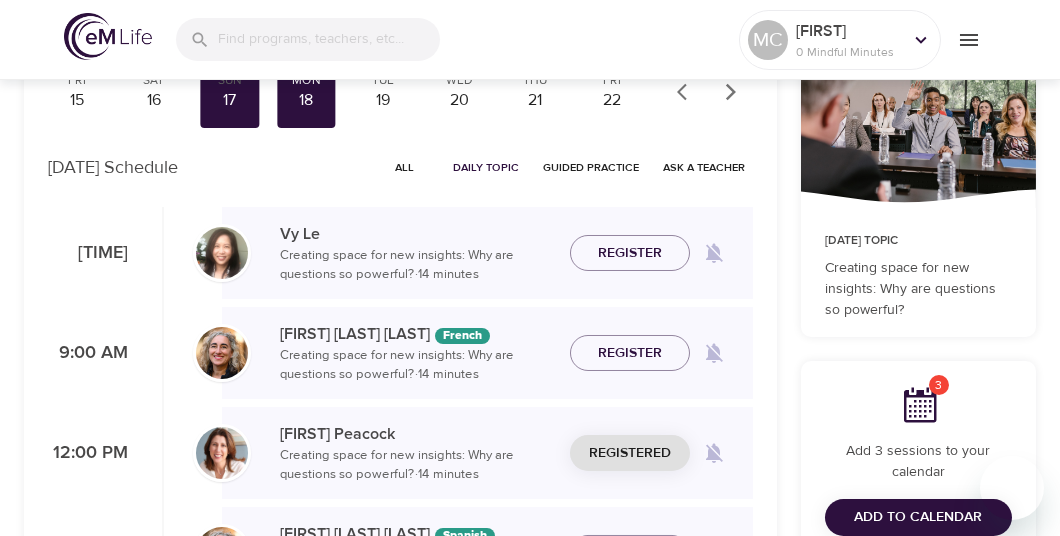 scroll, scrollTop: 171, scrollLeft: 0, axis: vertical 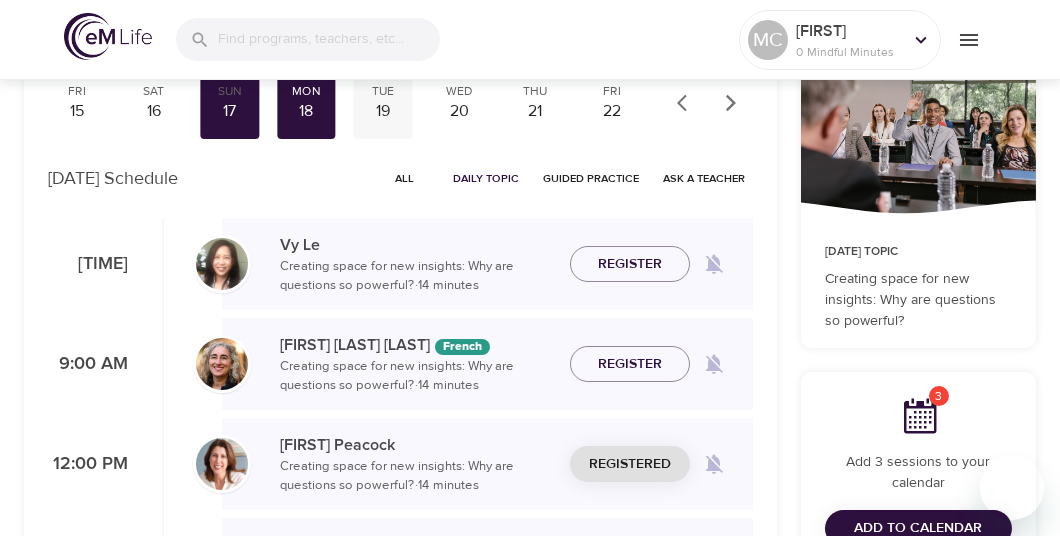 click on "19" at bounding box center [383, 111] 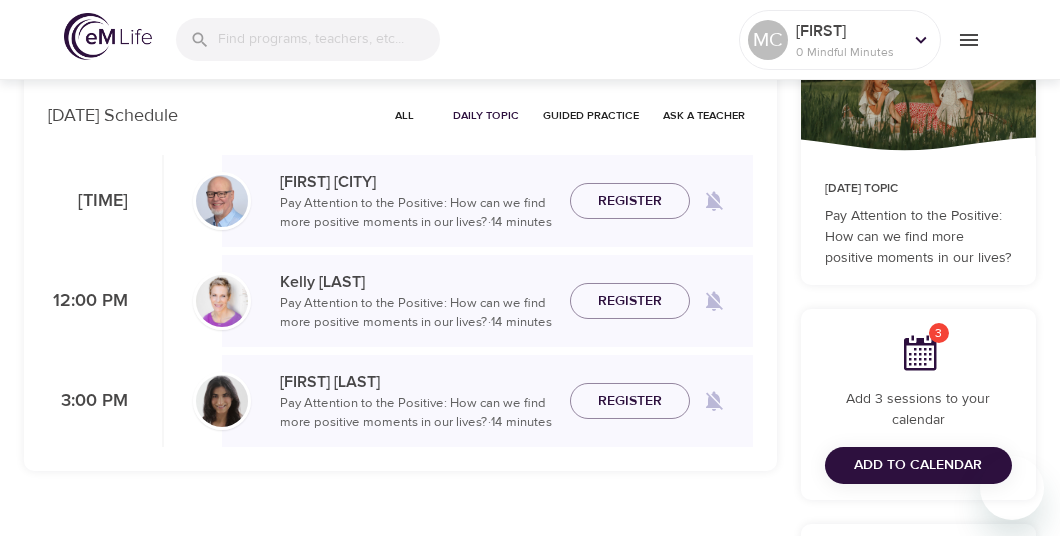 scroll, scrollTop: 311, scrollLeft: 0, axis: vertical 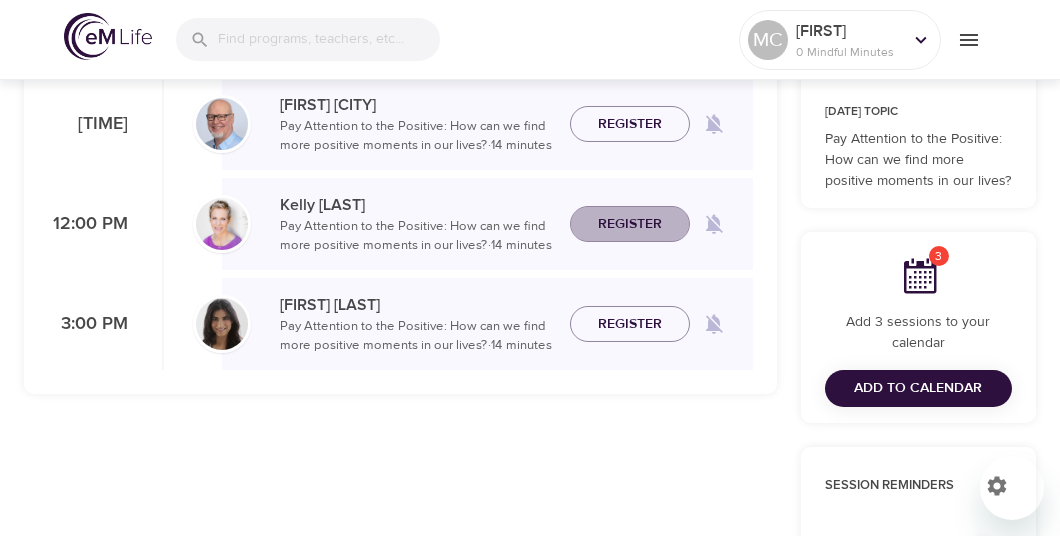click on "Register" at bounding box center (630, 224) 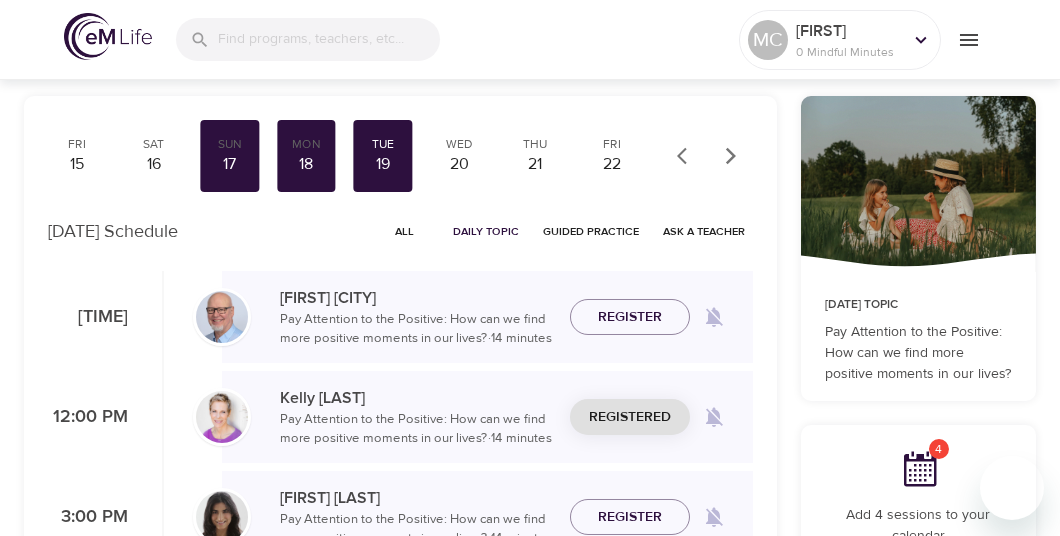 scroll, scrollTop: 111, scrollLeft: 0, axis: vertical 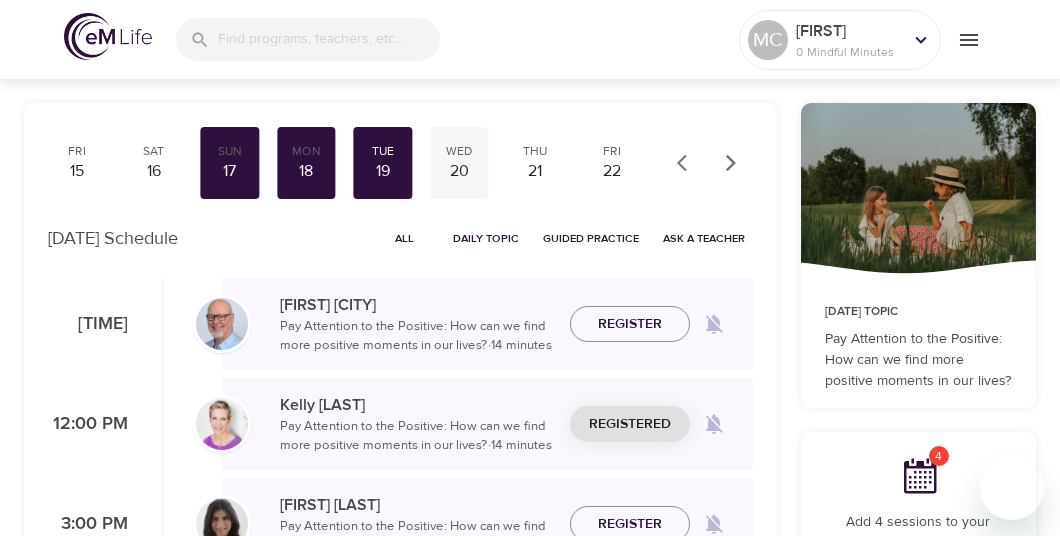 click on "20" at bounding box center [459, 171] 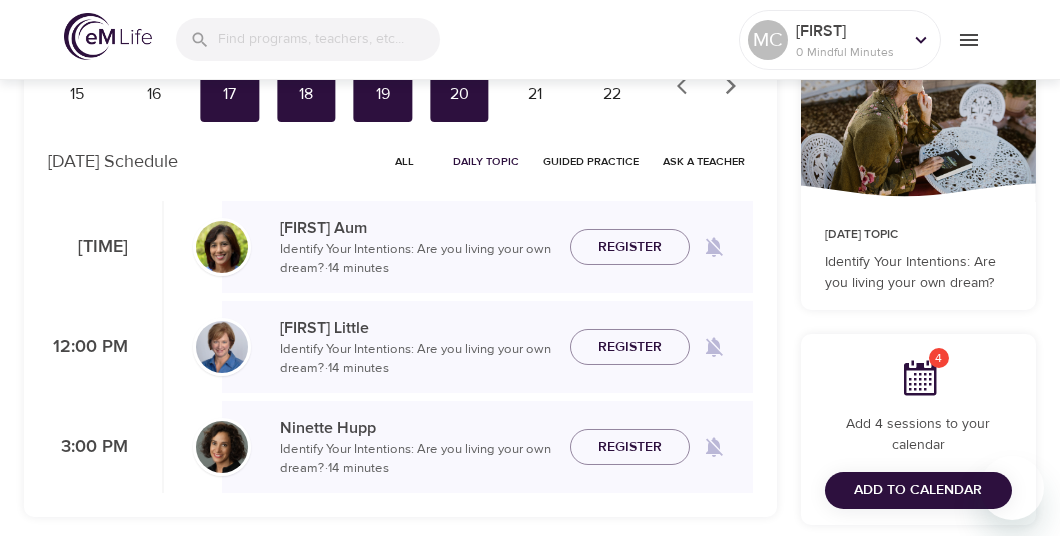 scroll, scrollTop: 0, scrollLeft: 0, axis: both 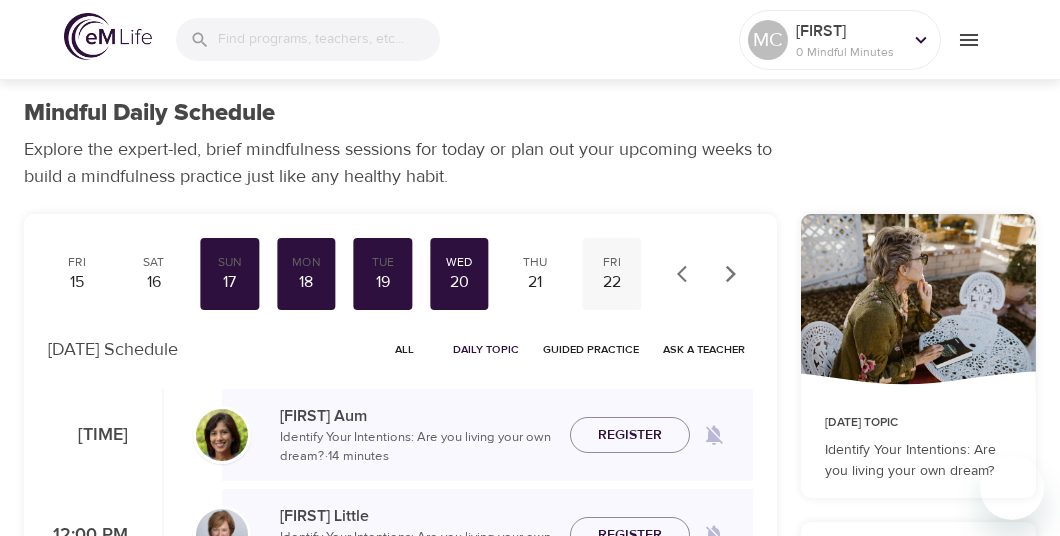 click on "22" at bounding box center (612, 282) 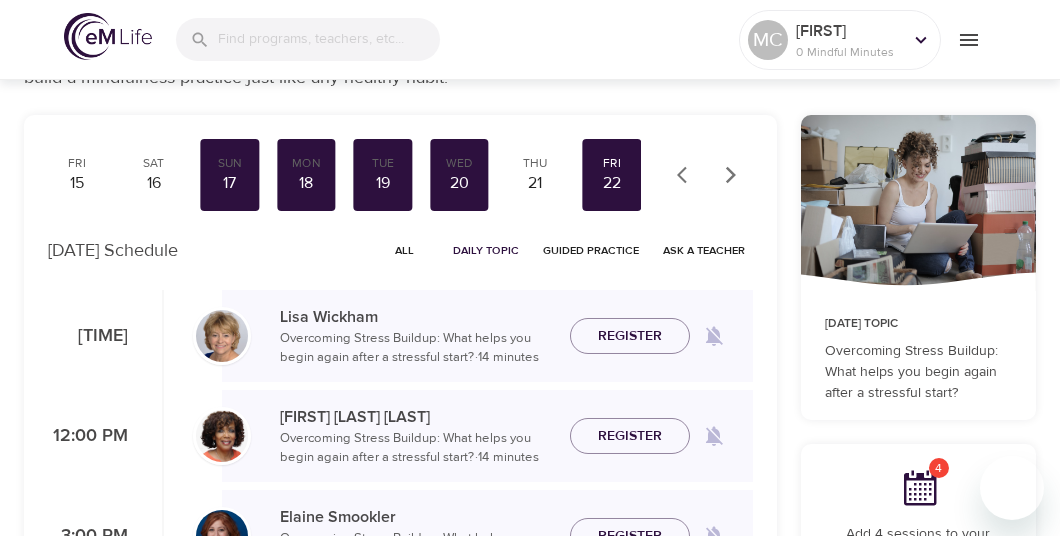 scroll, scrollTop: 47, scrollLeft: 0, axis: vertical 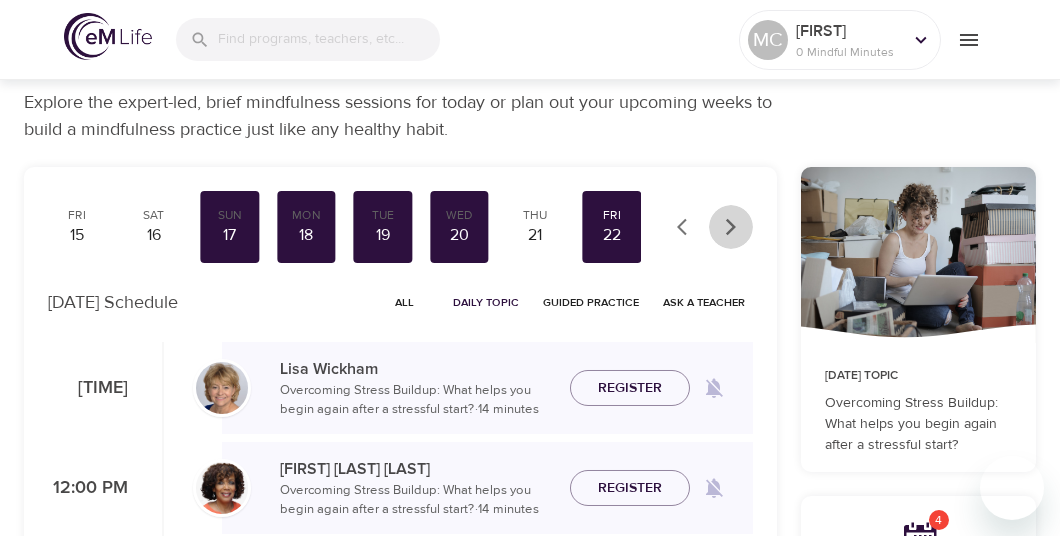 click 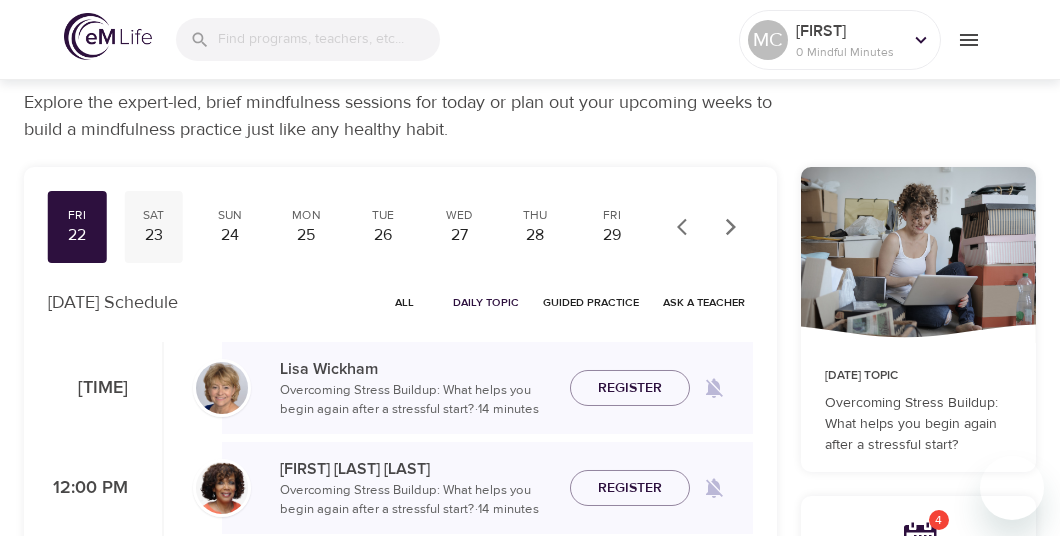 click on "23" at bounding box center [153, 235] 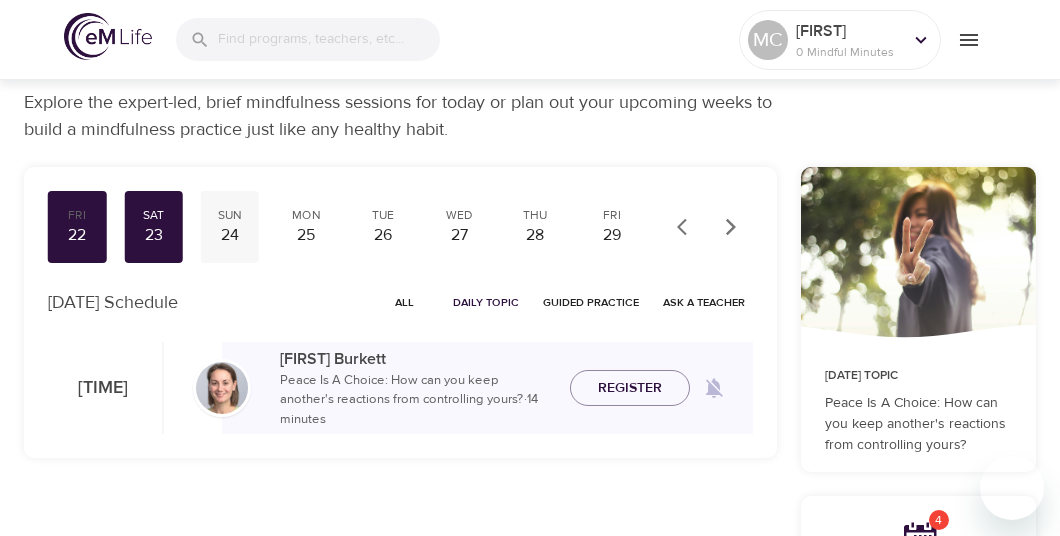 click on "24" at bounding box center [230, 235] 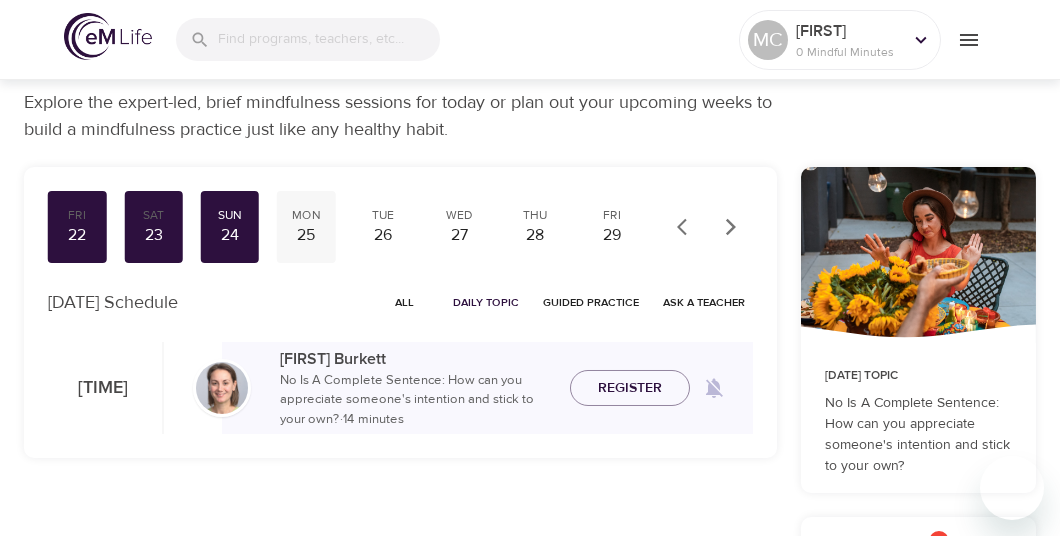 click on "25" at bounding box center [306, 235] 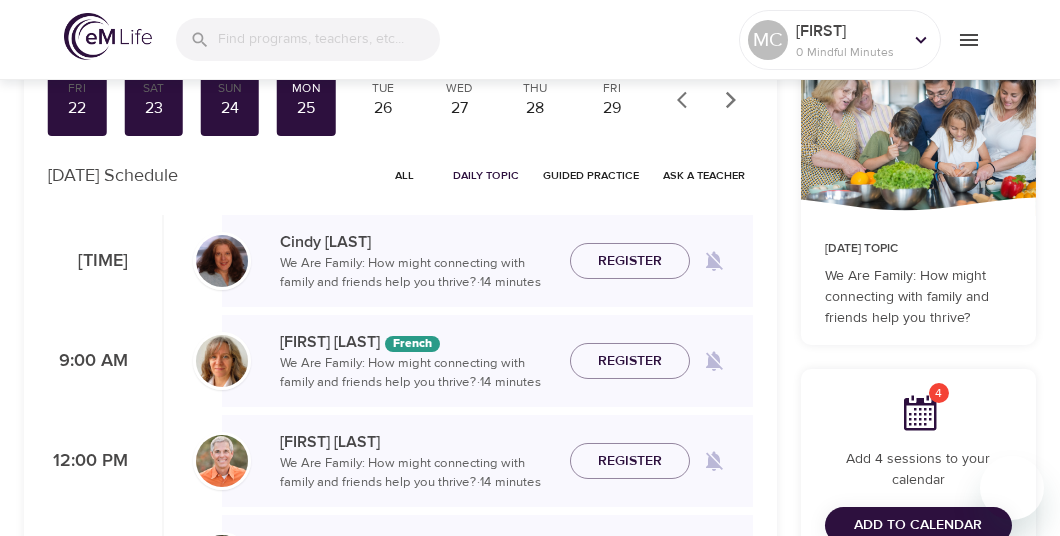 scroll, scrollTop: 119, scrollLeft: 0, axis: vertical 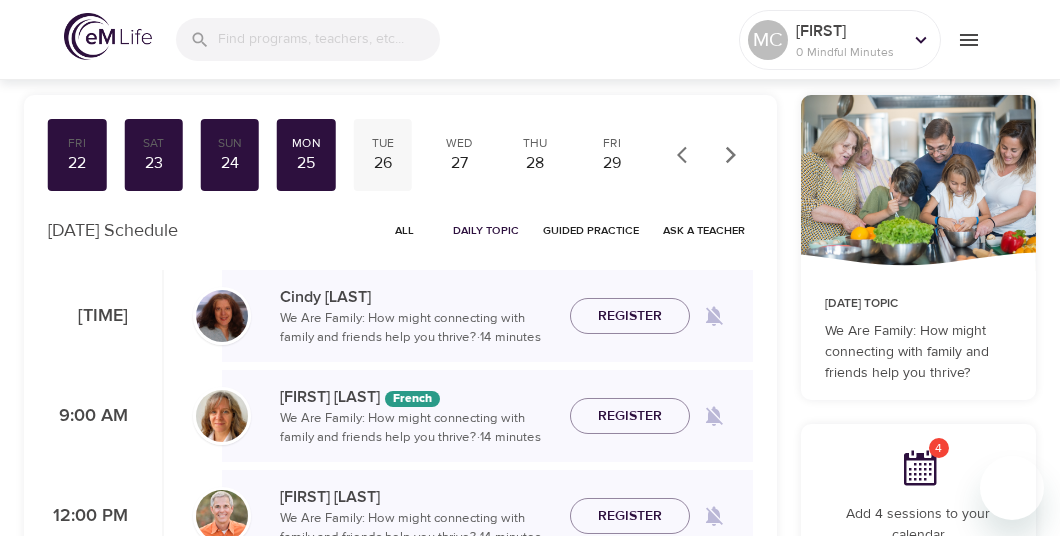 click on "Tue" at bounding box center (383, 143) 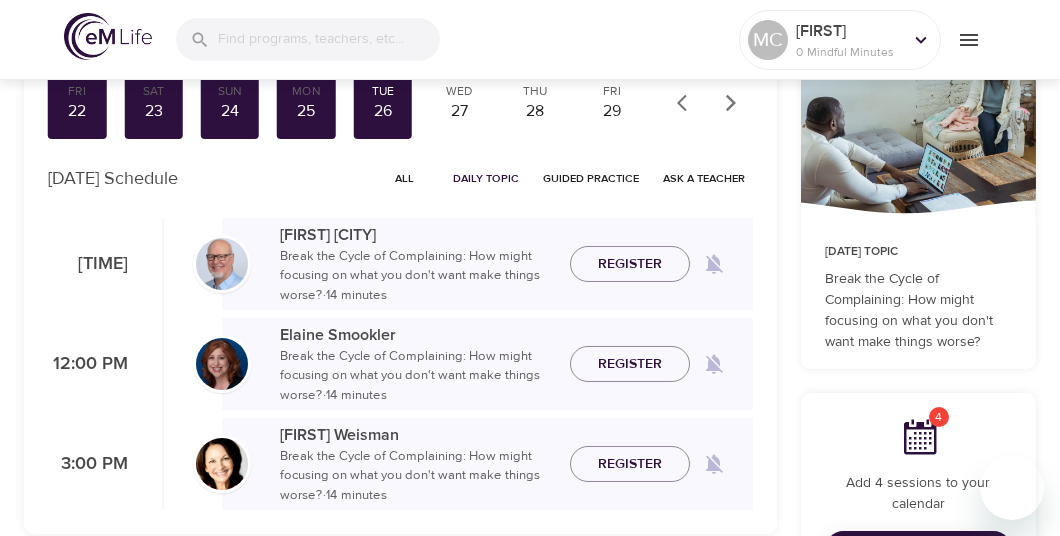 scroll, scrollTop: 175, scrollLeft: 0, axis: vertical 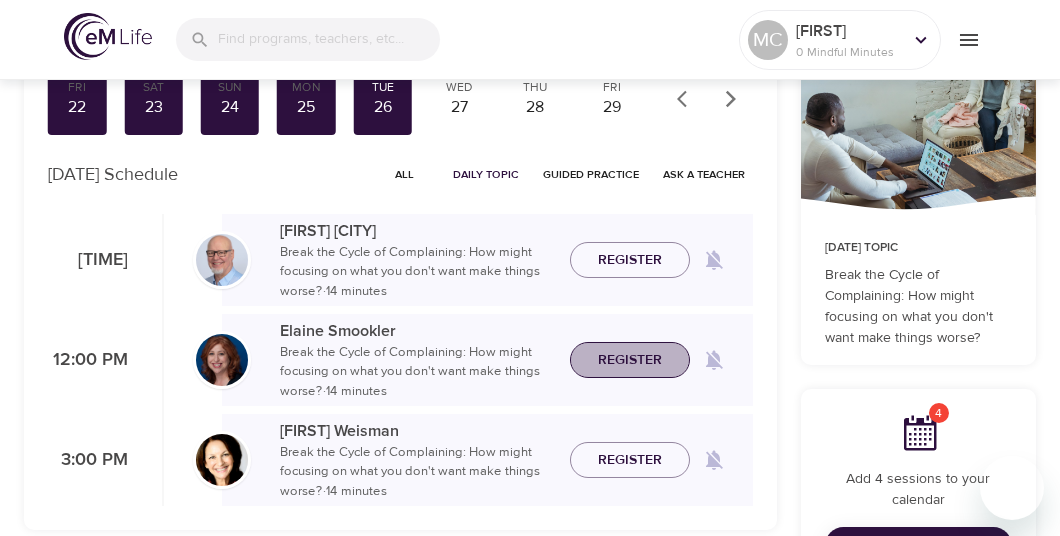 click on "Register" at bounding box center (630, 360) 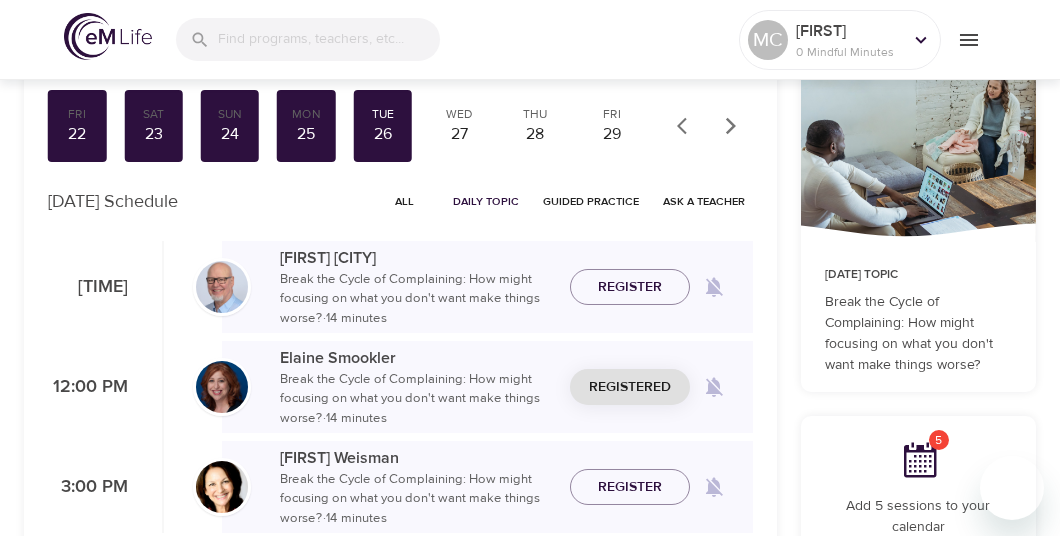 scroll, scrollTop: 144, scrollLeft: 0, axis: vertical 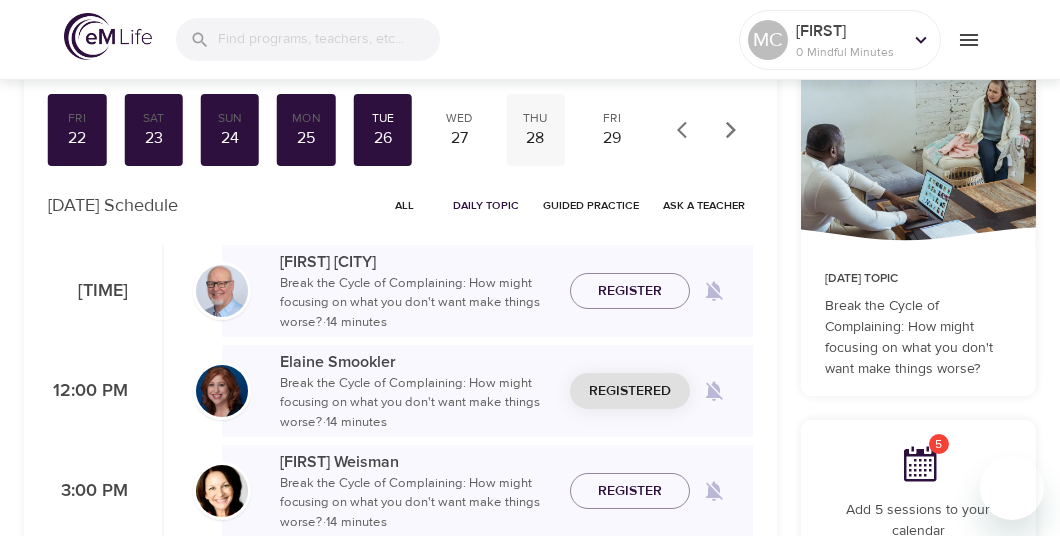click on "Thu" at bounding box center (535, 118) 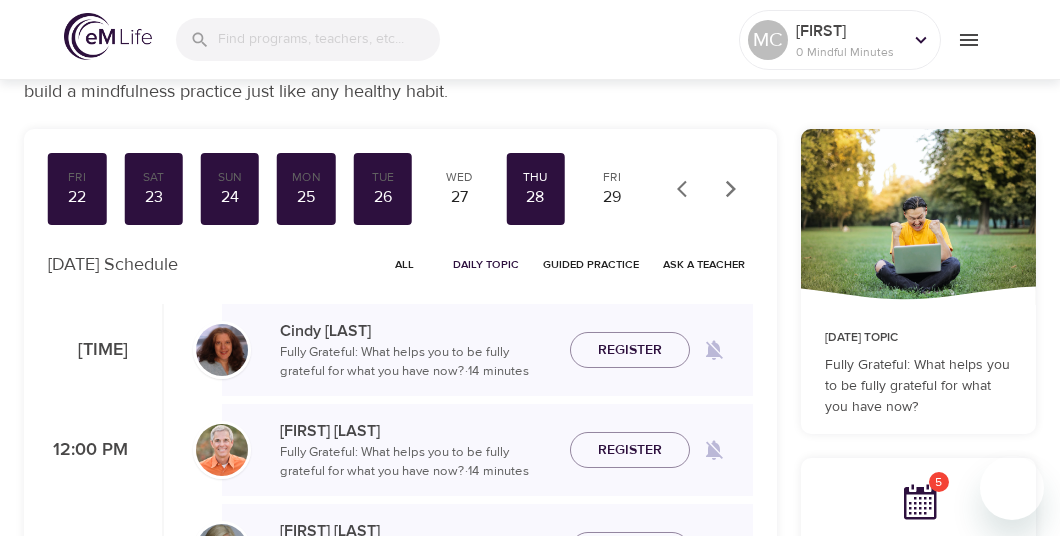 scroll, scrollTop: 66, scrollLeft: 0, axis: vertical 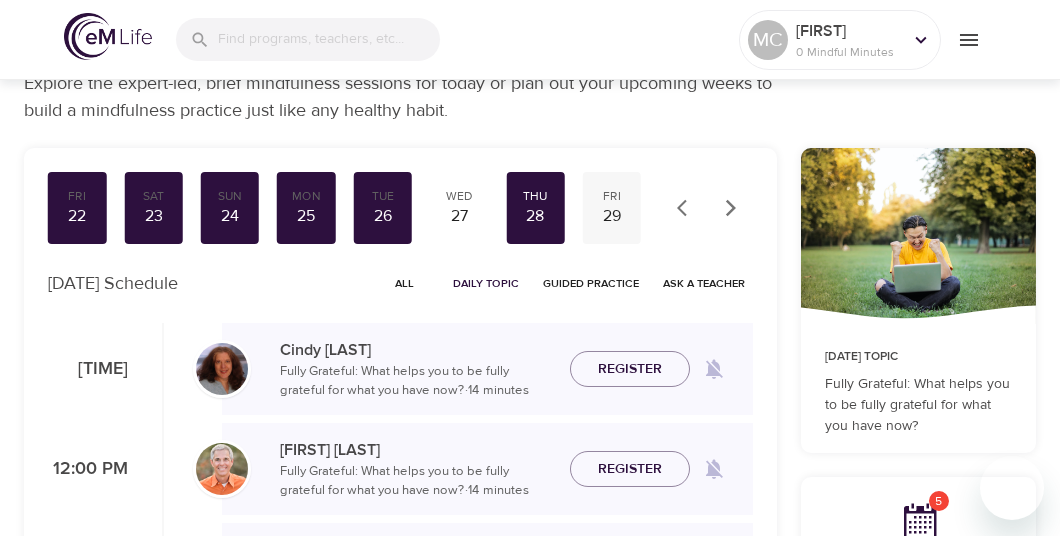 click on "29" at bounding box center (612, 216) 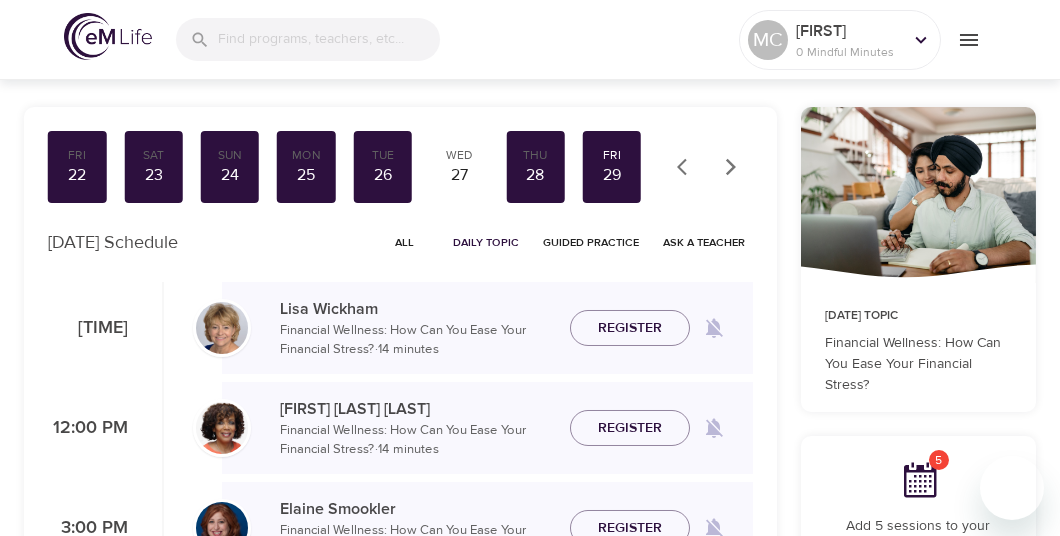 scroll, scrollTop: 98, scrollLeft: 0, axis: vertical 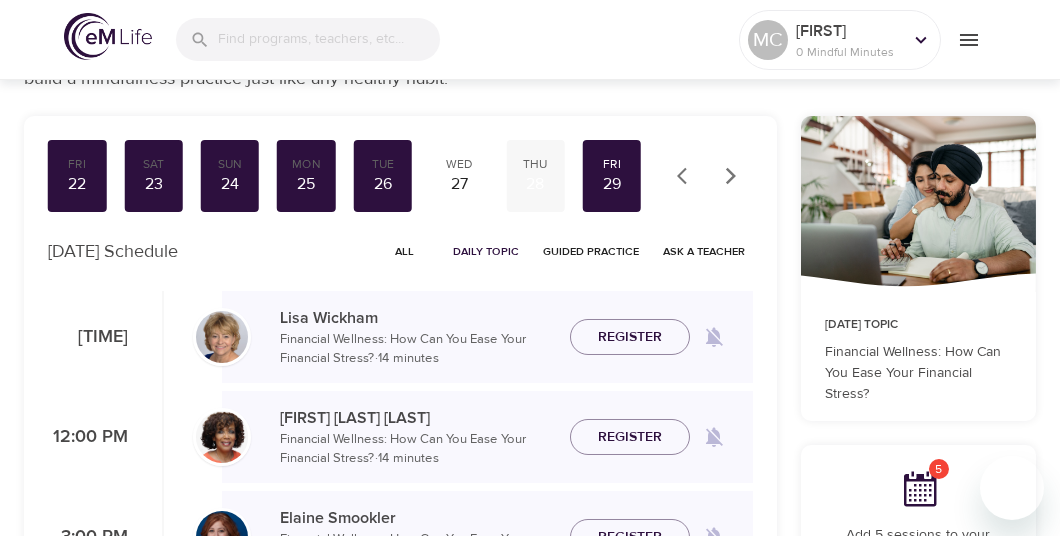 click on "28" at bounding box center (535, 184) 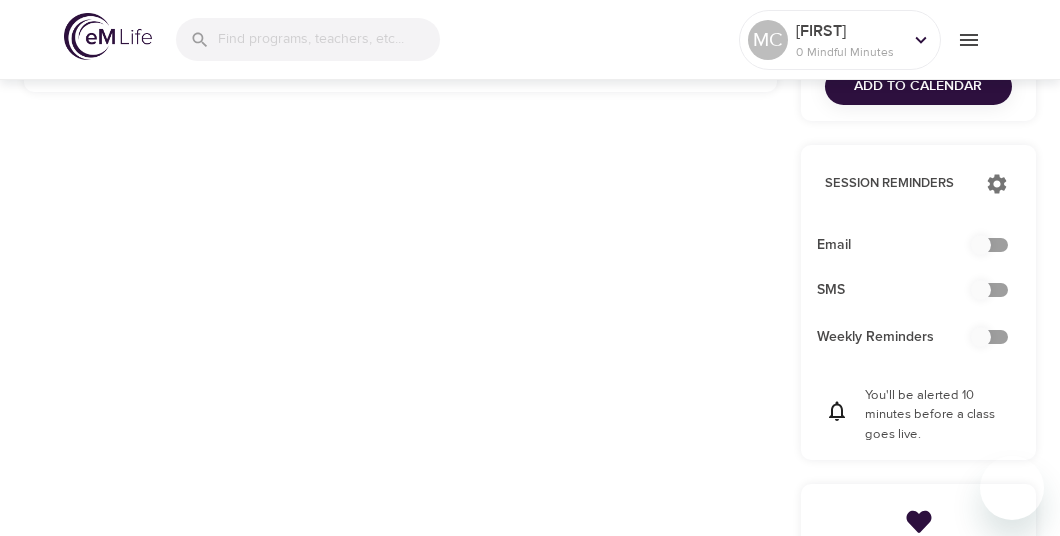 scroll, scrollTop: 622, scrollLeft: 0, axis: vertical 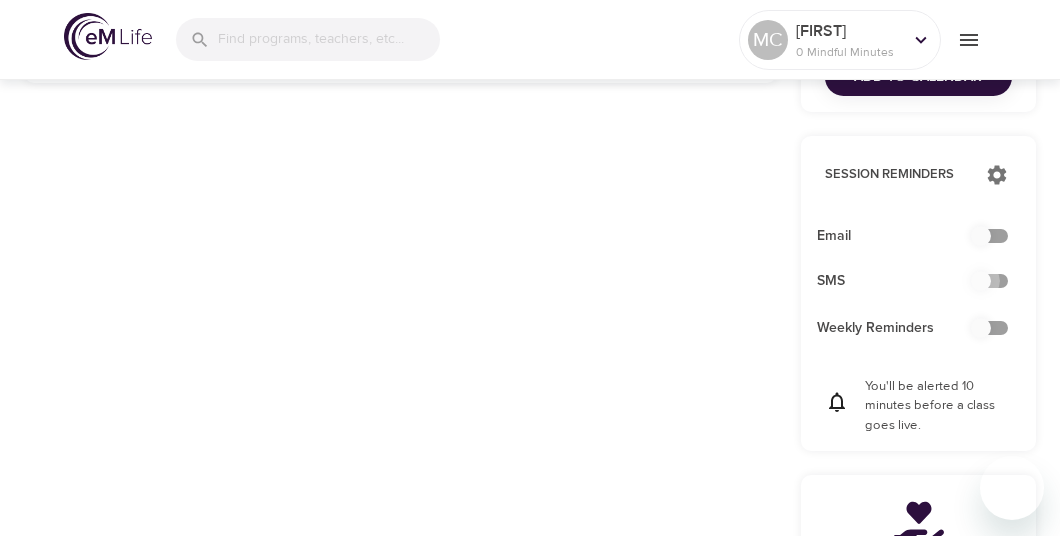 click at bounding box center (981, 281) 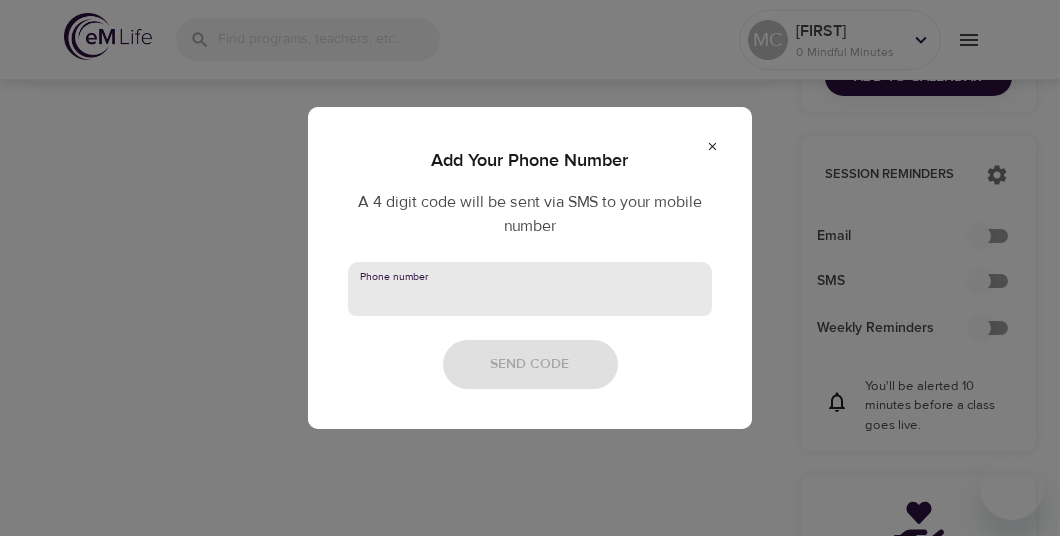 click at bounding box center (530, 289) 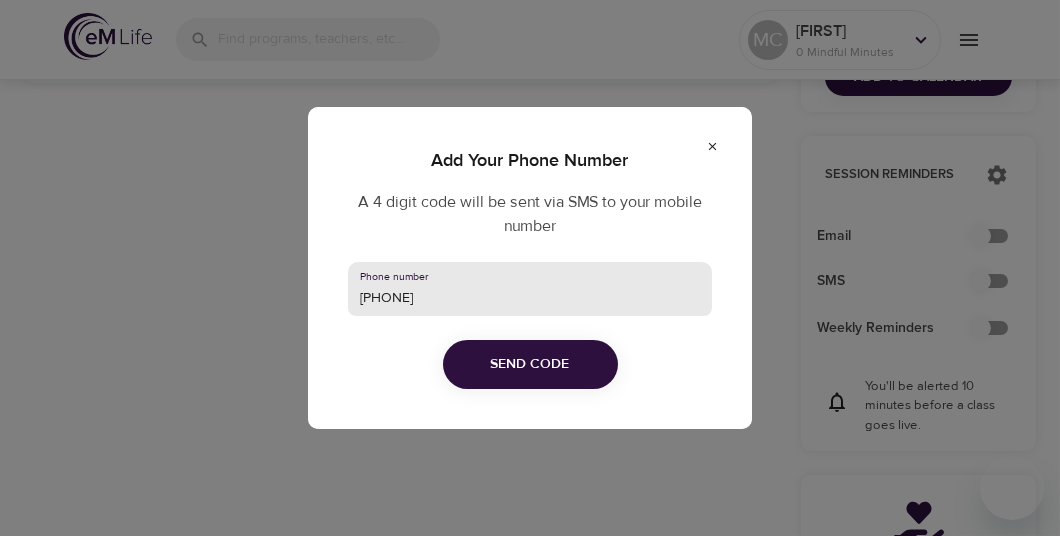 type on "[PHONE]" 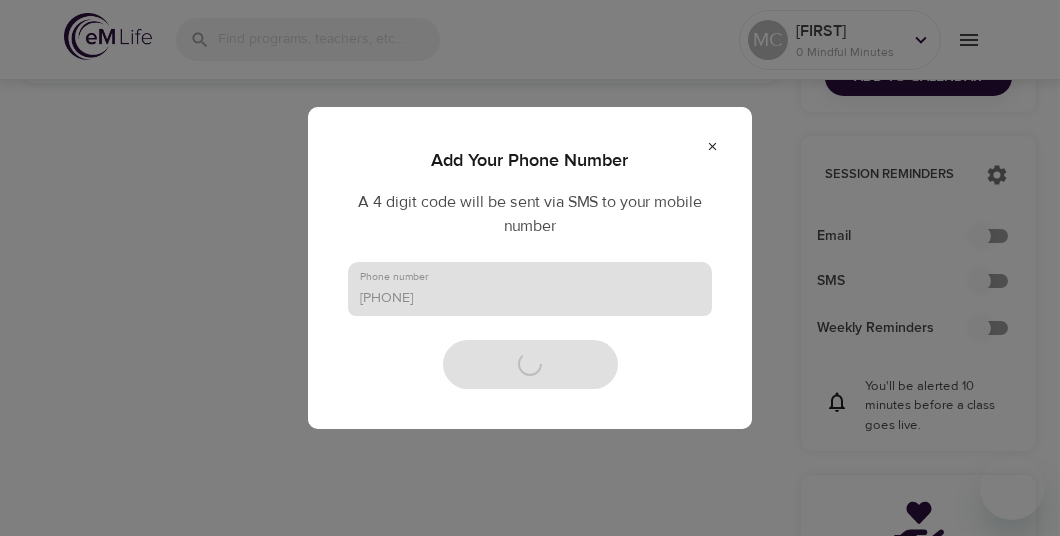 checkbox on "true" 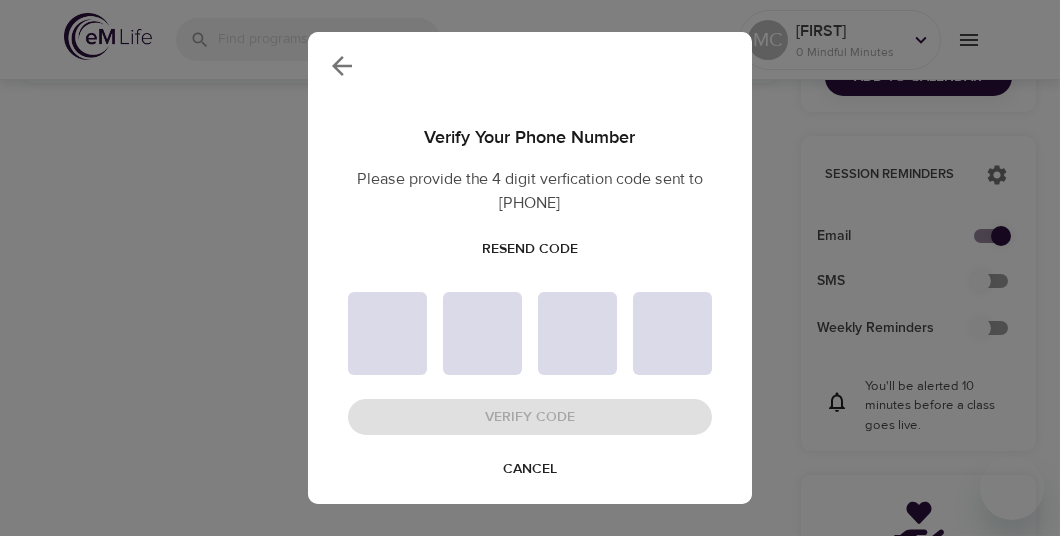 click at bounding box center (387, 333) 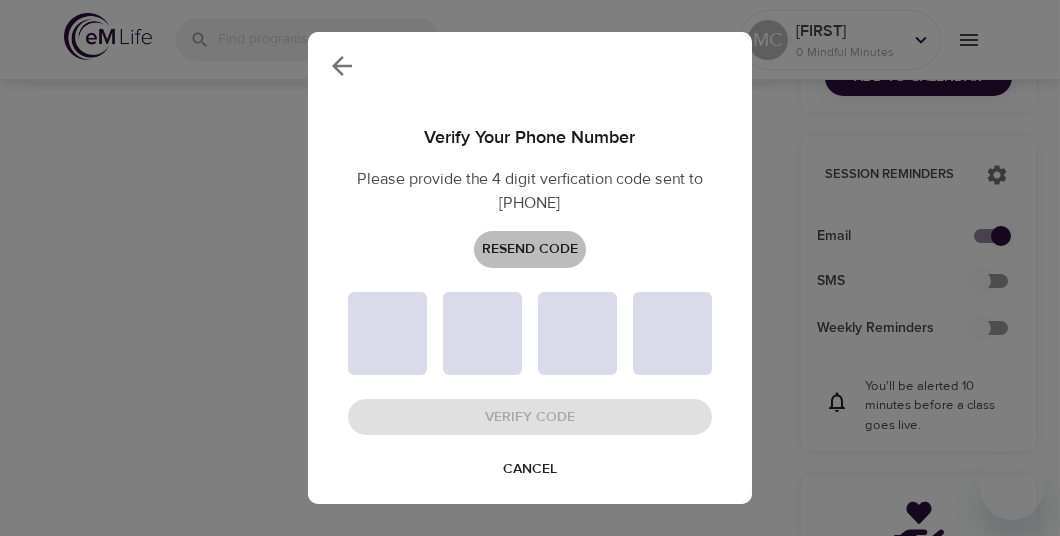 click on "Resend Code" at bounding box center [530, 249] 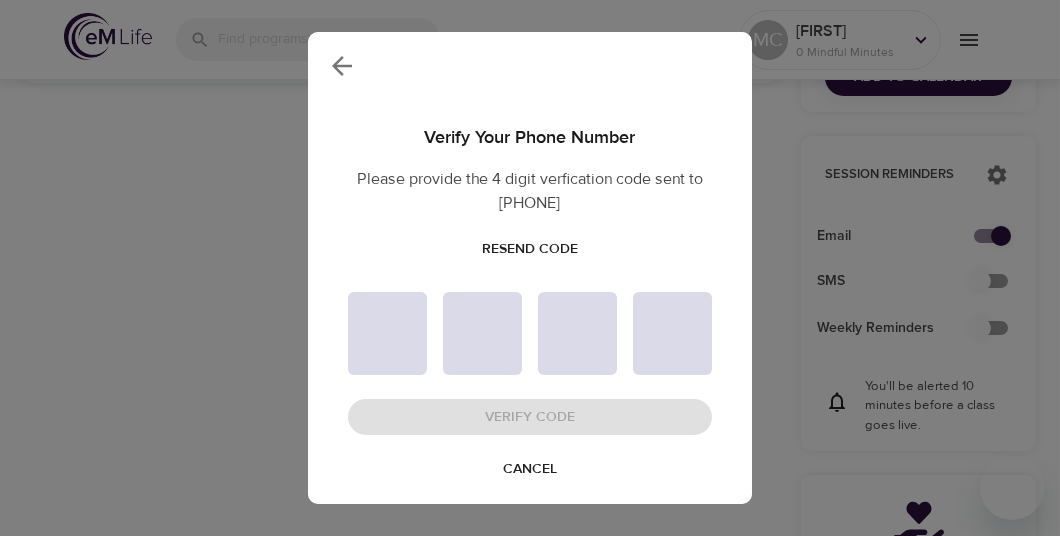 click at bounding box center (387, 333) 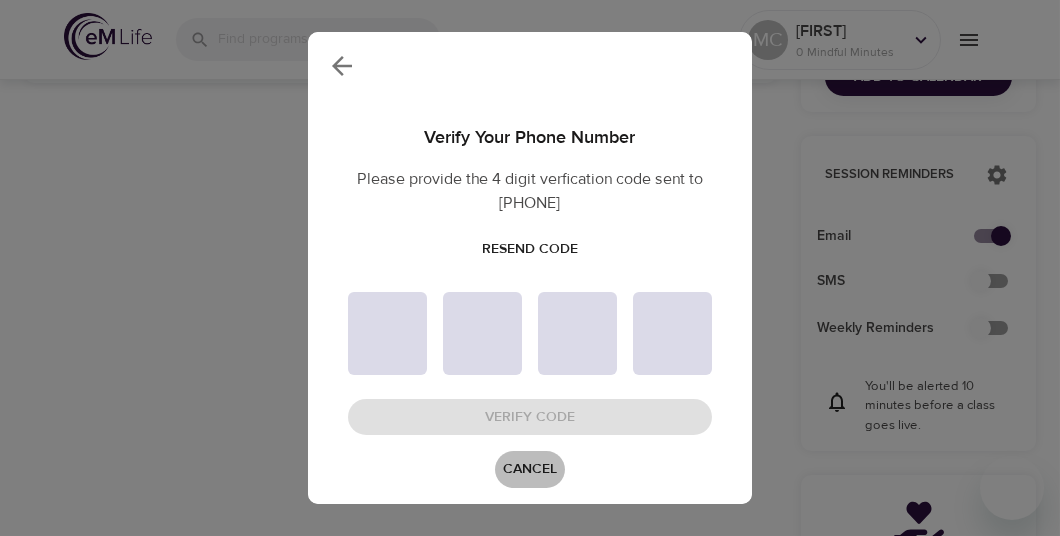 drag, startPoint x: 513, startPoint y: 462, endPoint x: 507, endPoint y: 450, distance: 13.416408 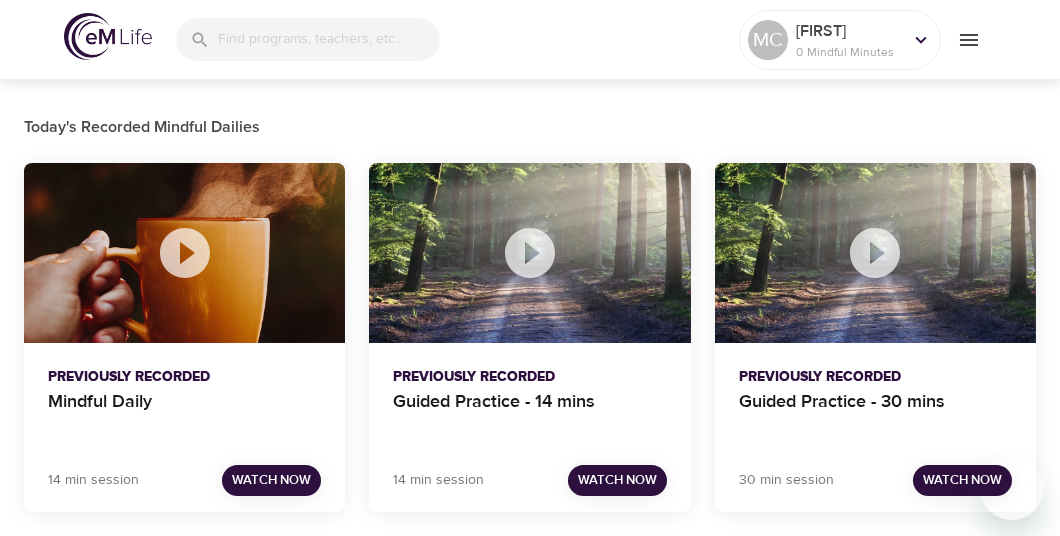scroll, scrollTop: 1308, scrollLeft: 0, axis: vertical 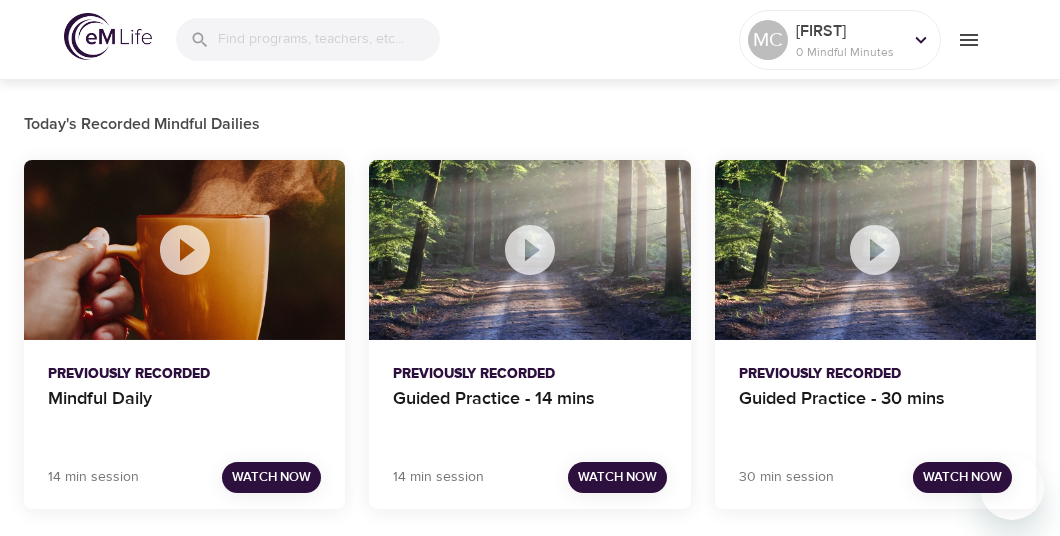 click 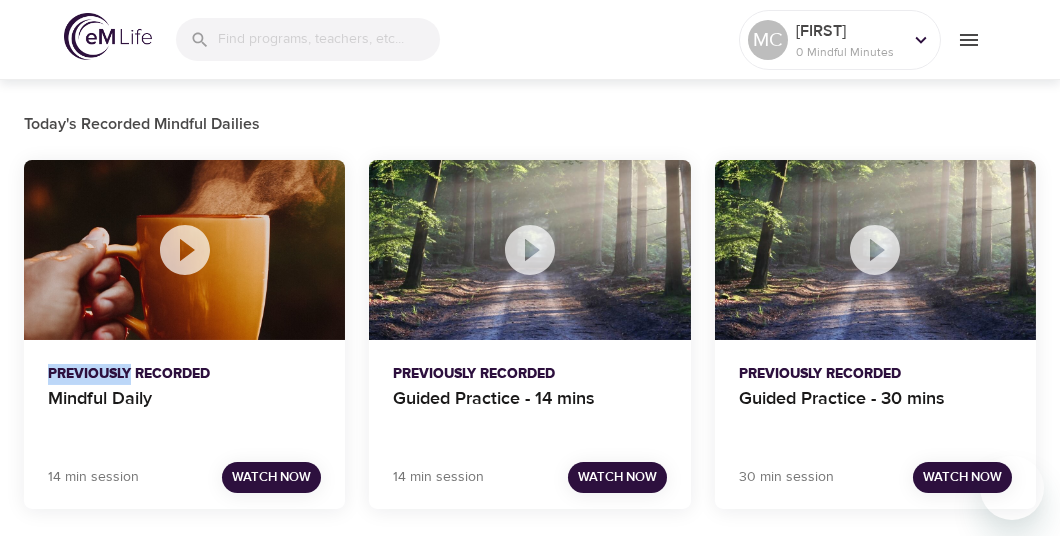 click 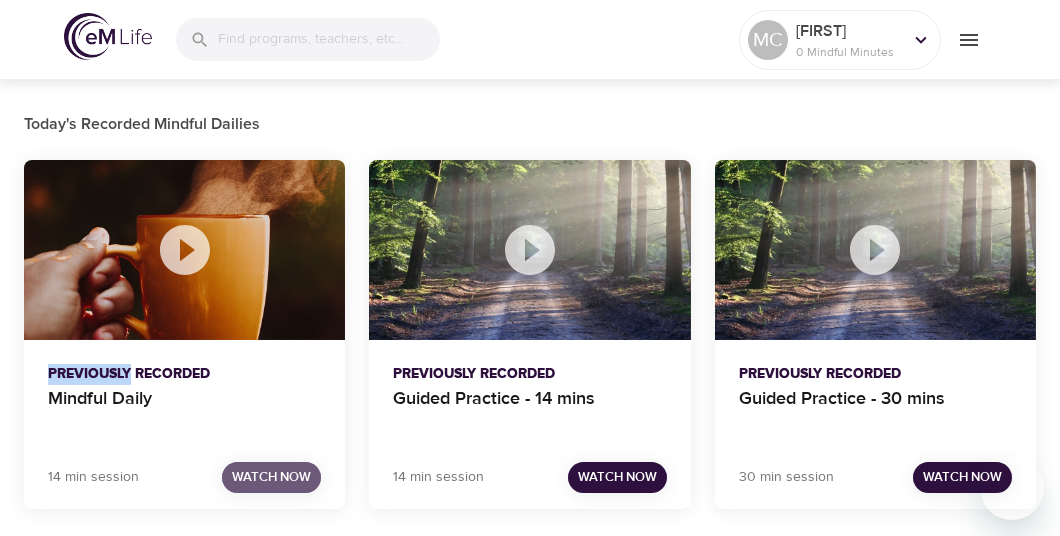 click on "Watch Now" at bounding box center (271, 477) 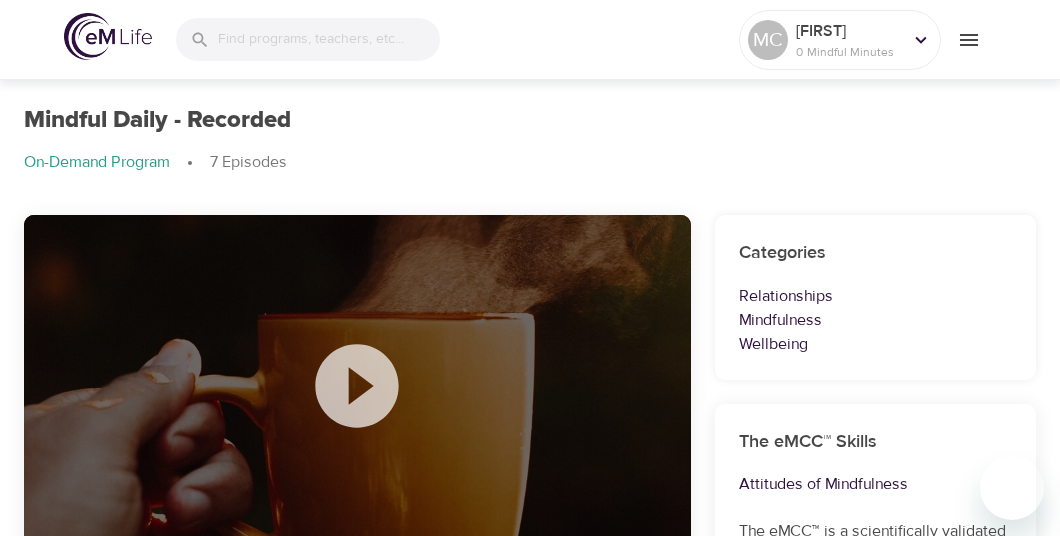 scroll, scrollTop: 0, scrollLeft: 0, axis: both 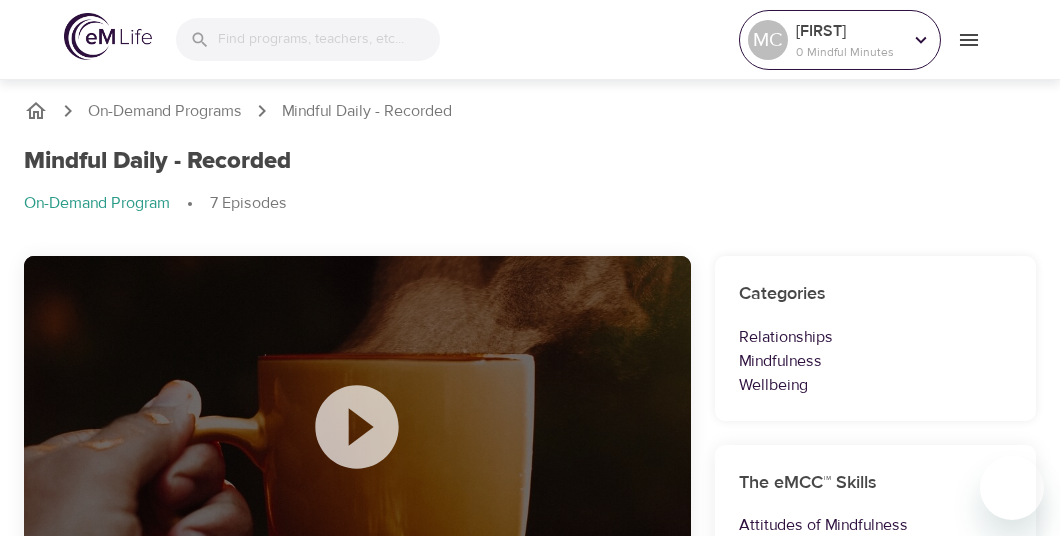 click 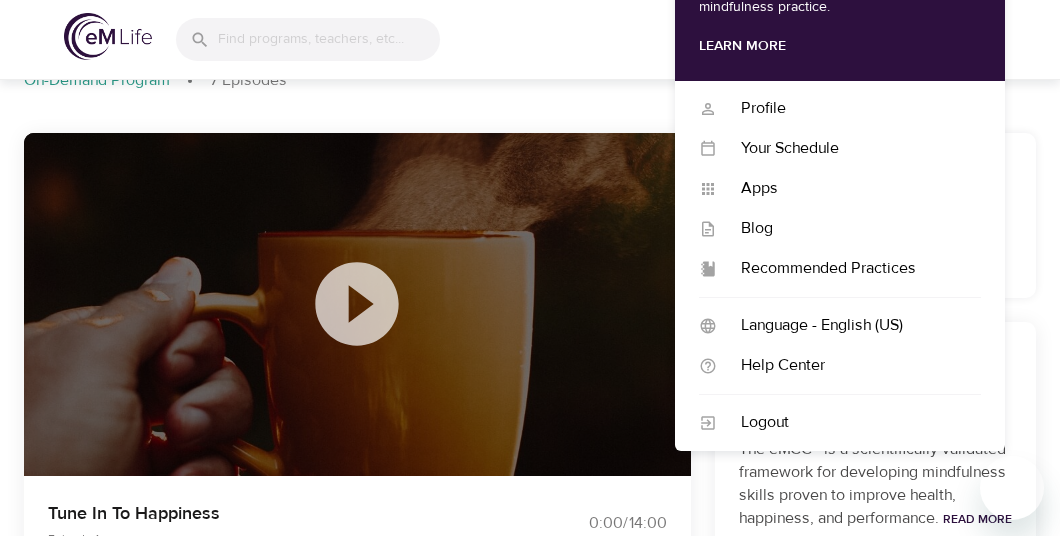 scroll, scrollTop: 143, scrollLeft: 0, axis: vertical 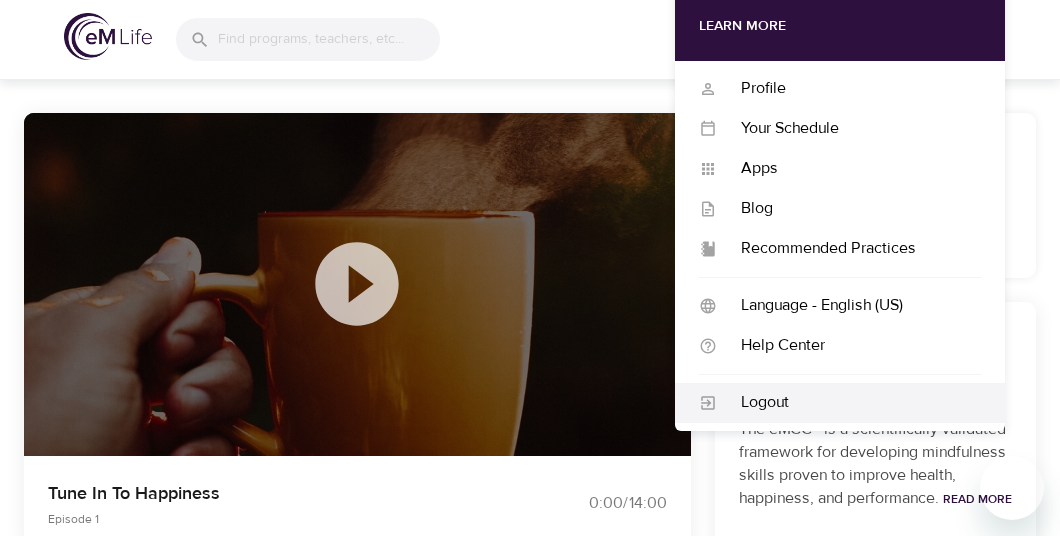 click on "Logout" at bounding box center (849, 402) 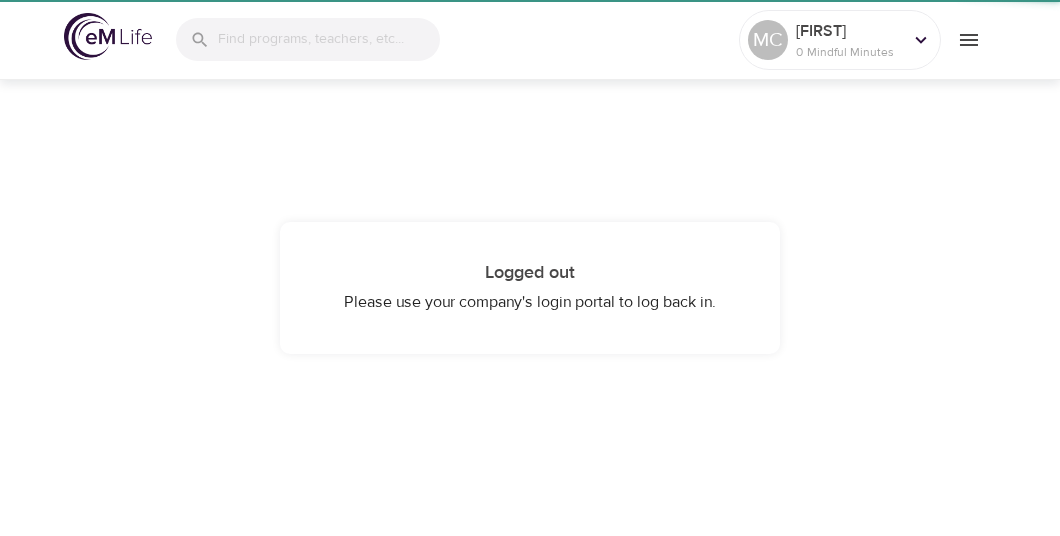 scroll, scrollTop: 0, scrollLeft: 0, axis: both 